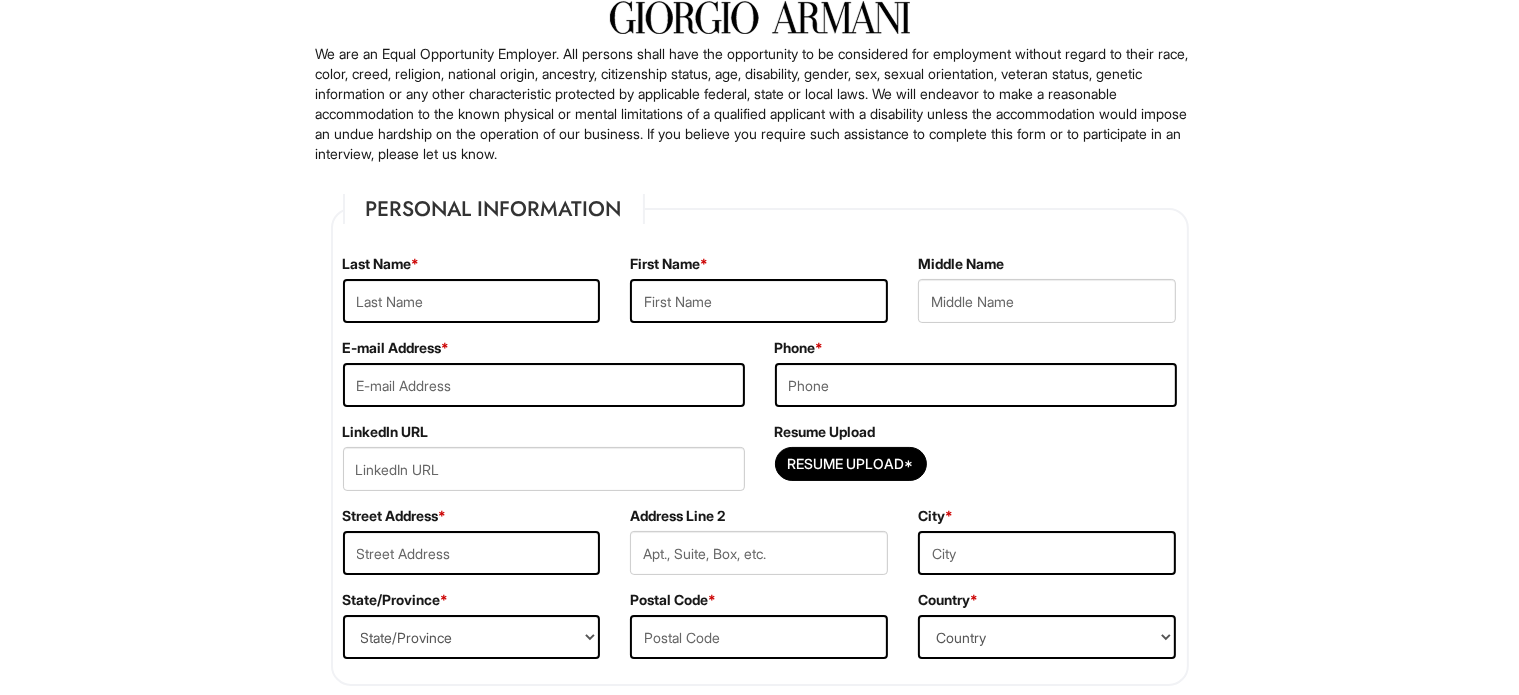 scroll, scrollTop: 200, scrollLeft: 0, axis: vertical 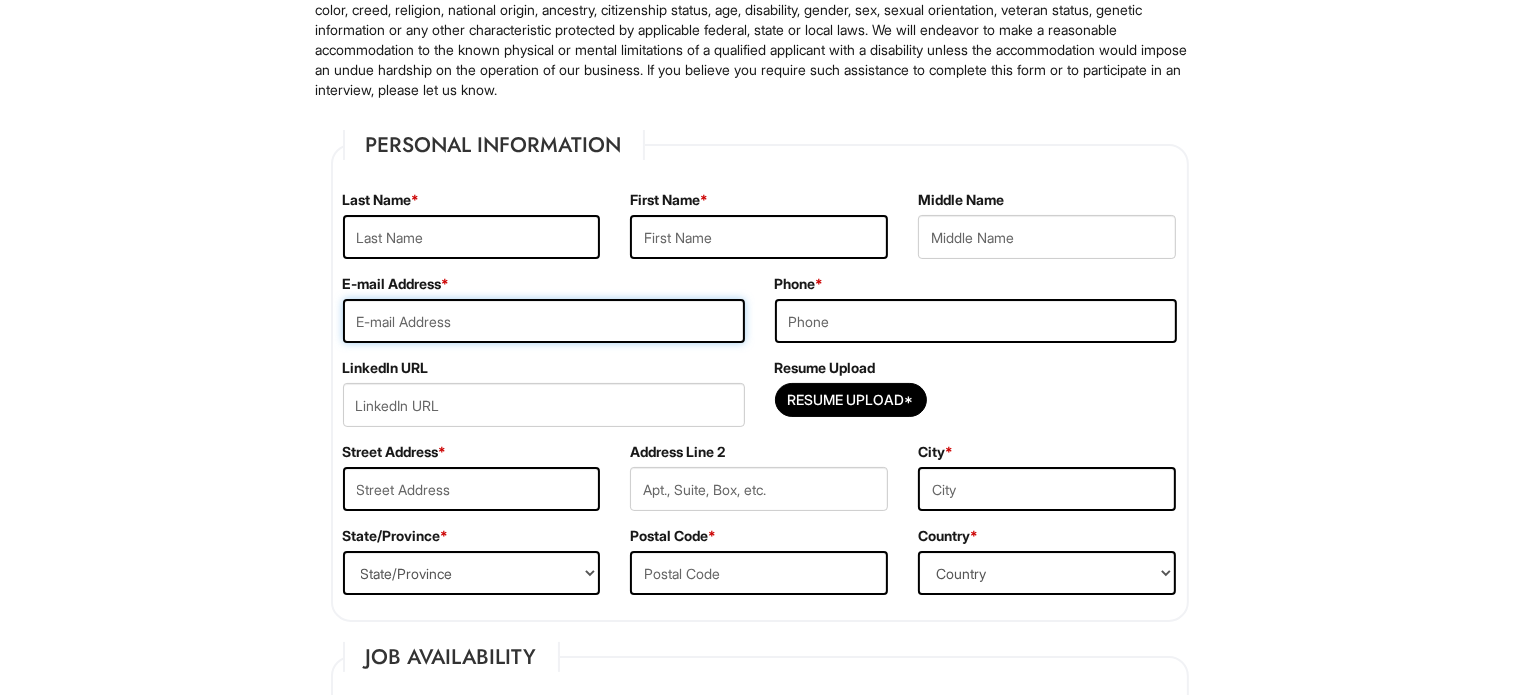 click at bounding box center [544, 321] 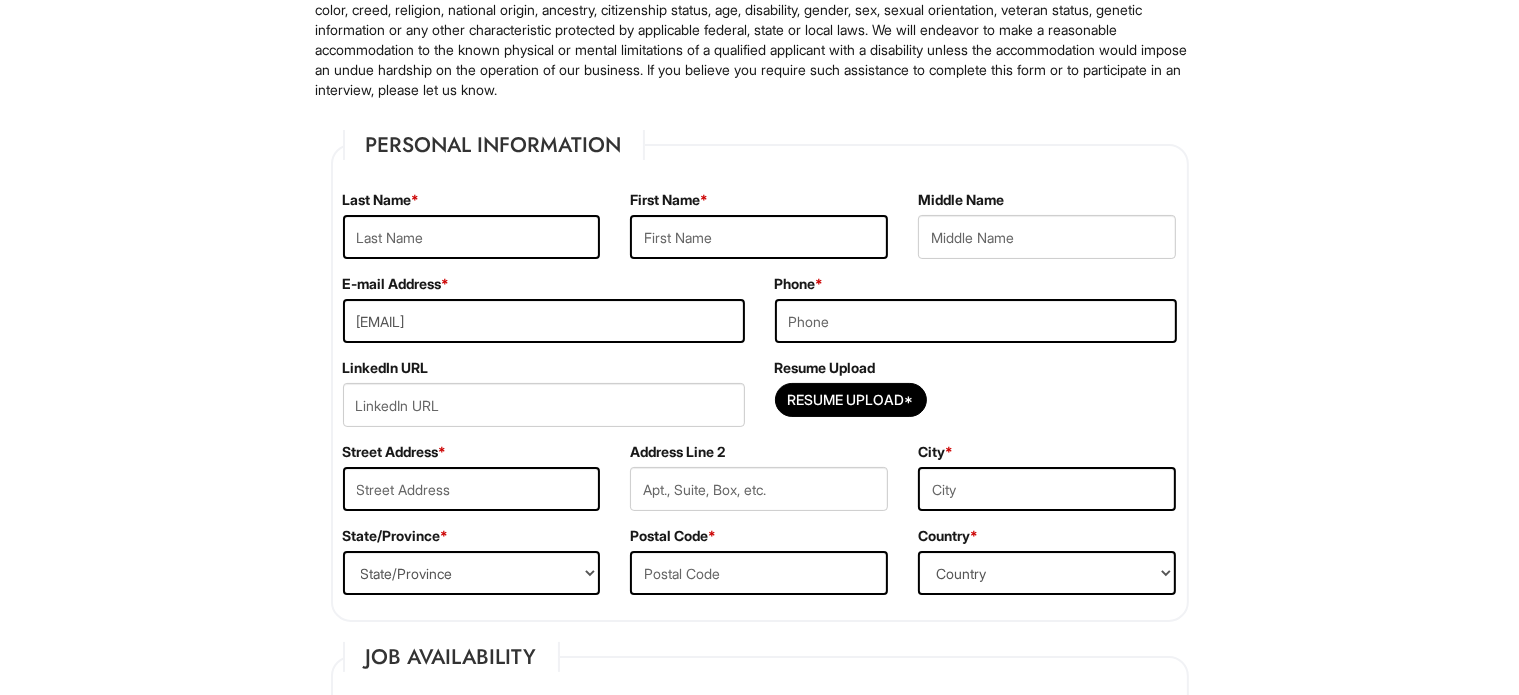 type on "[LAST]" 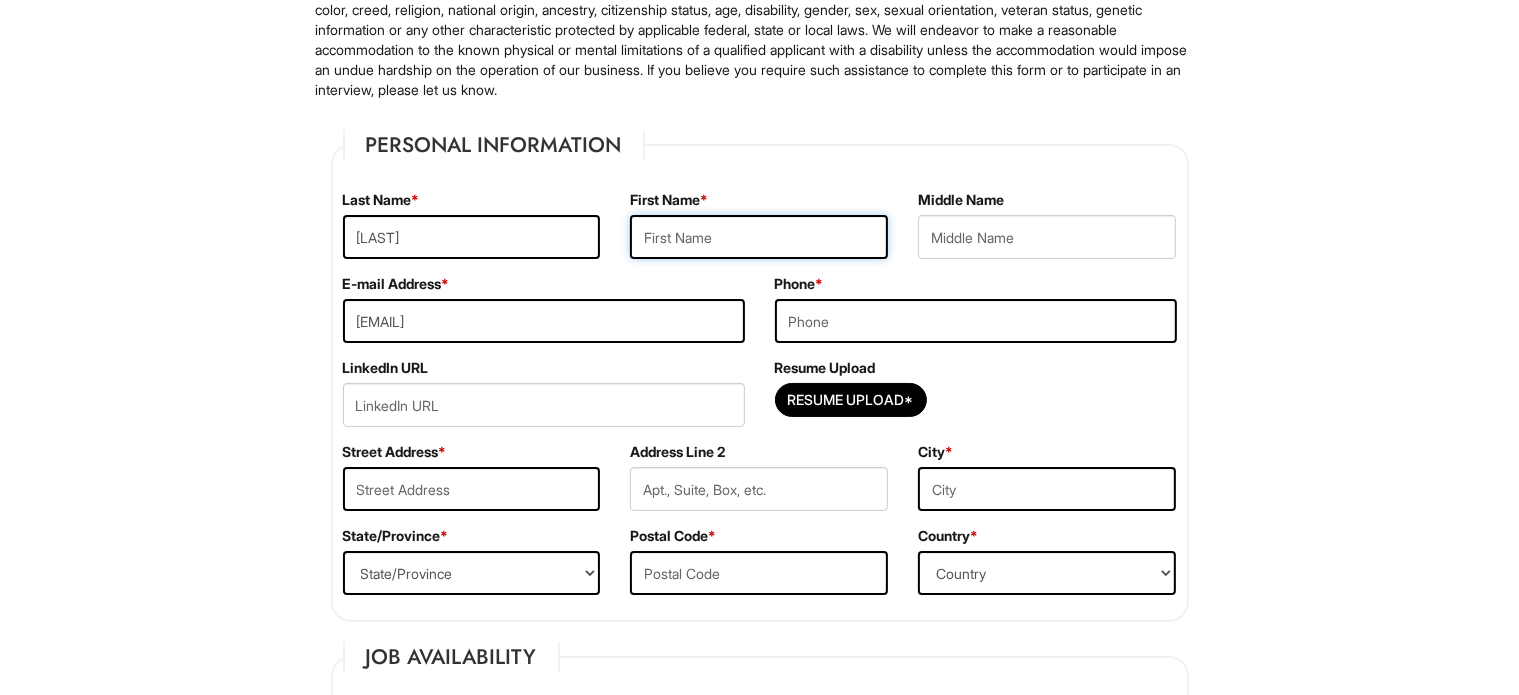 type on "[FIRST]" 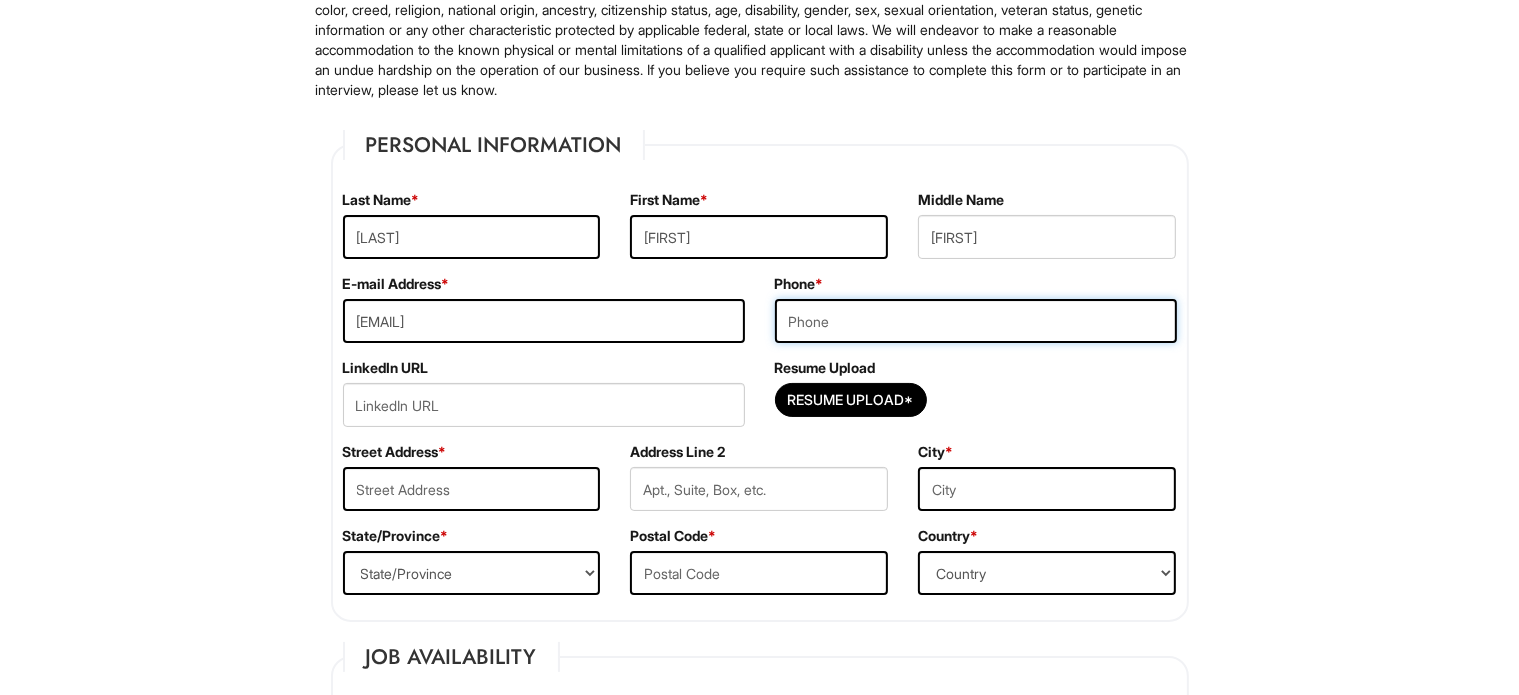 type on "[PHONE]" 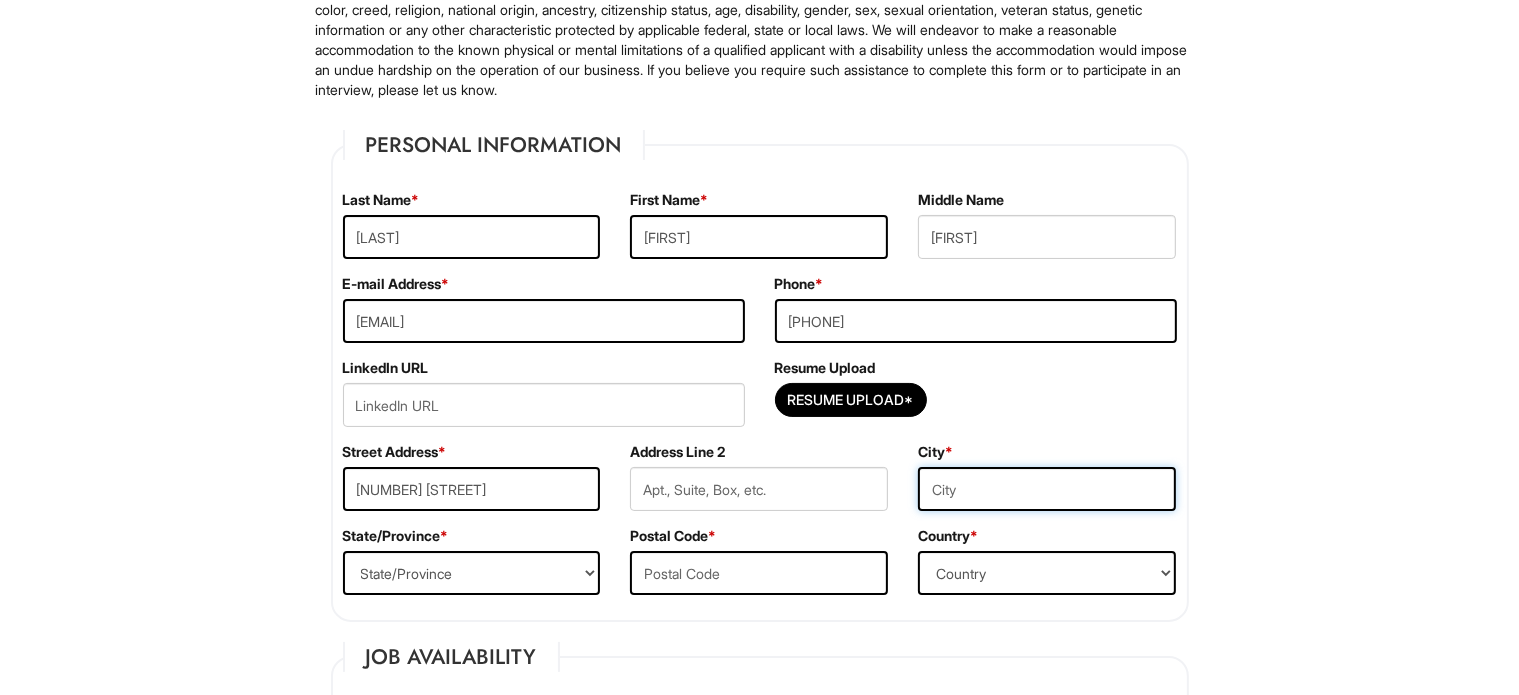 type on "[CITY]" 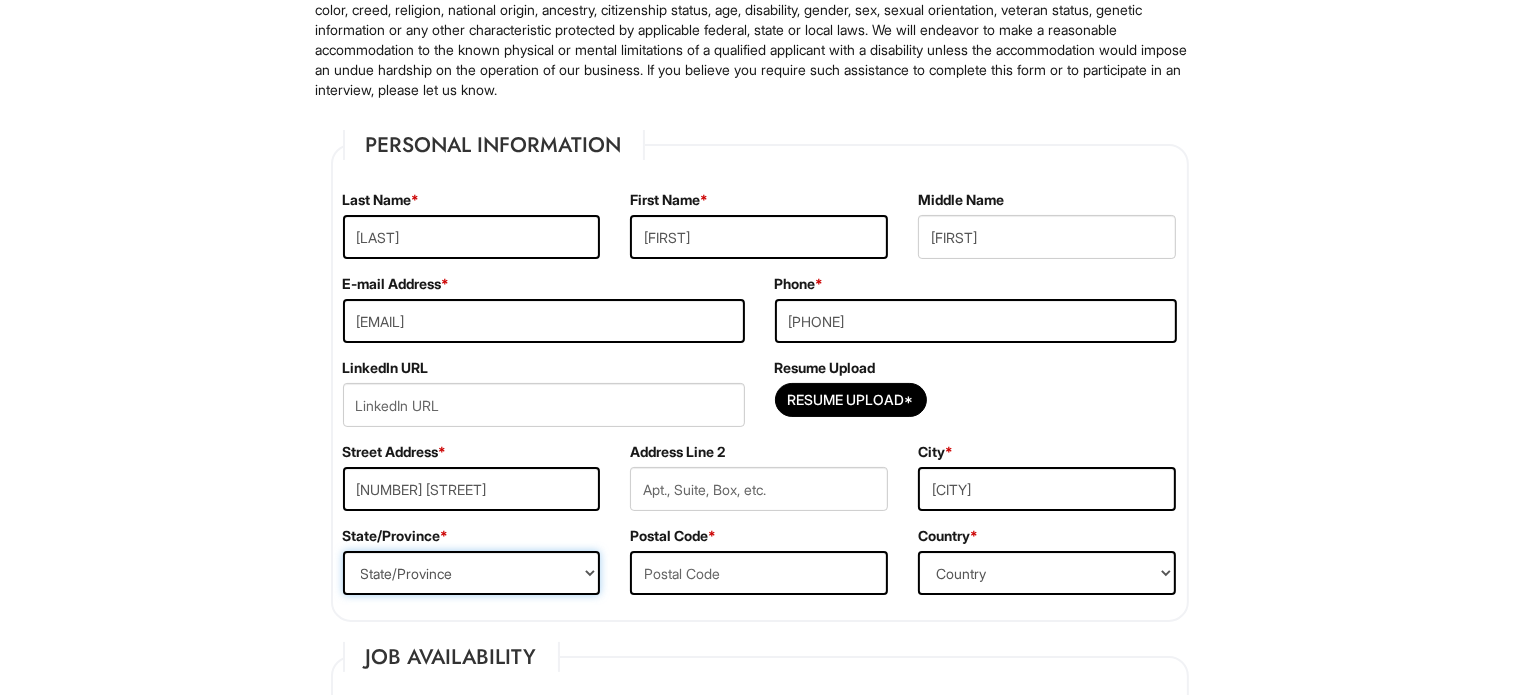 select on "FL" 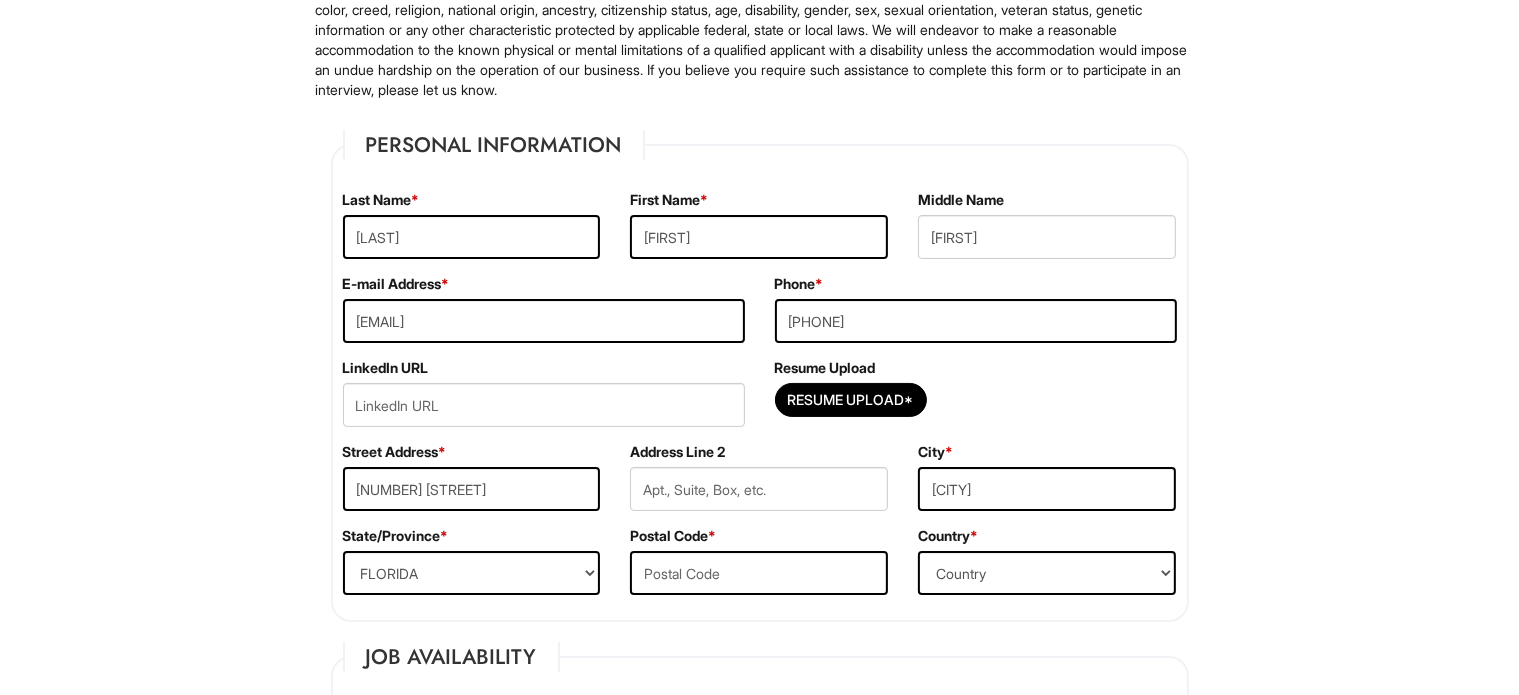 type on "[ZIP]" 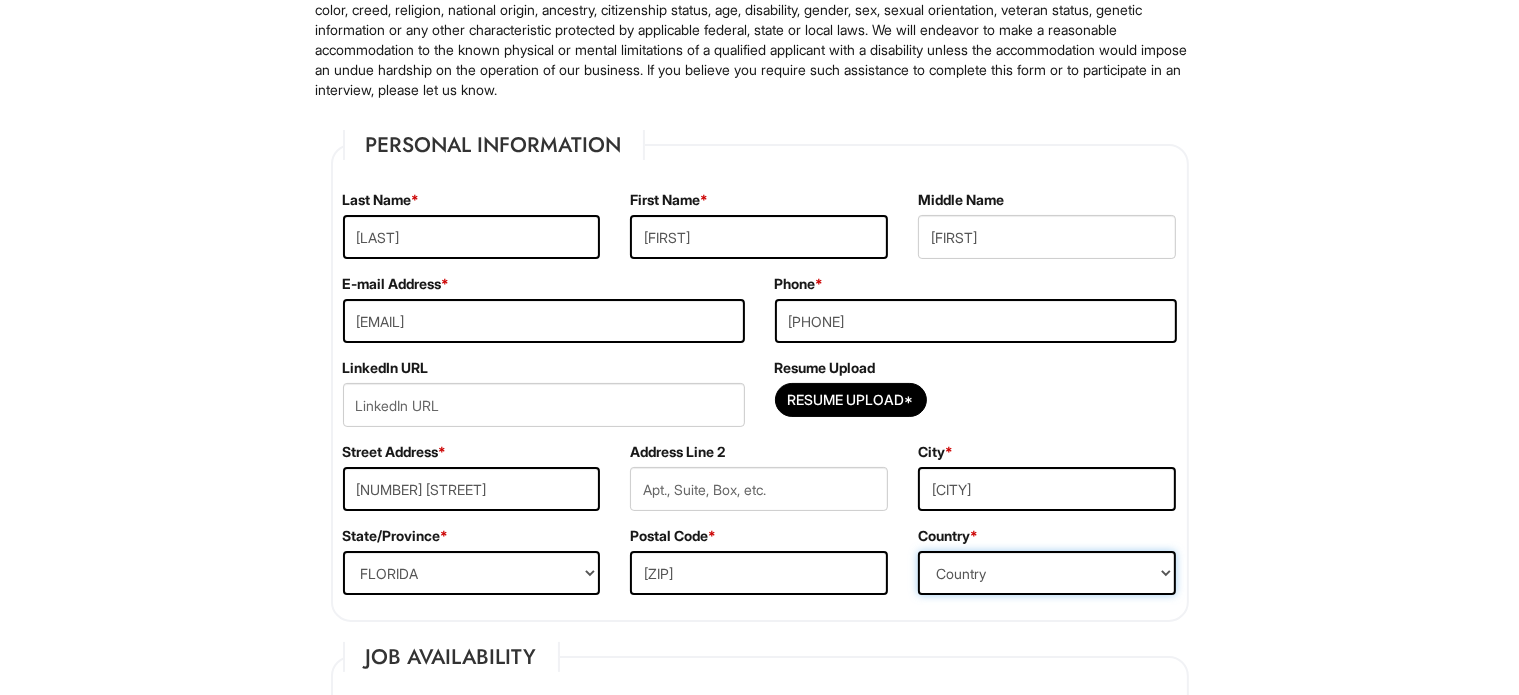 select on "United States of America" 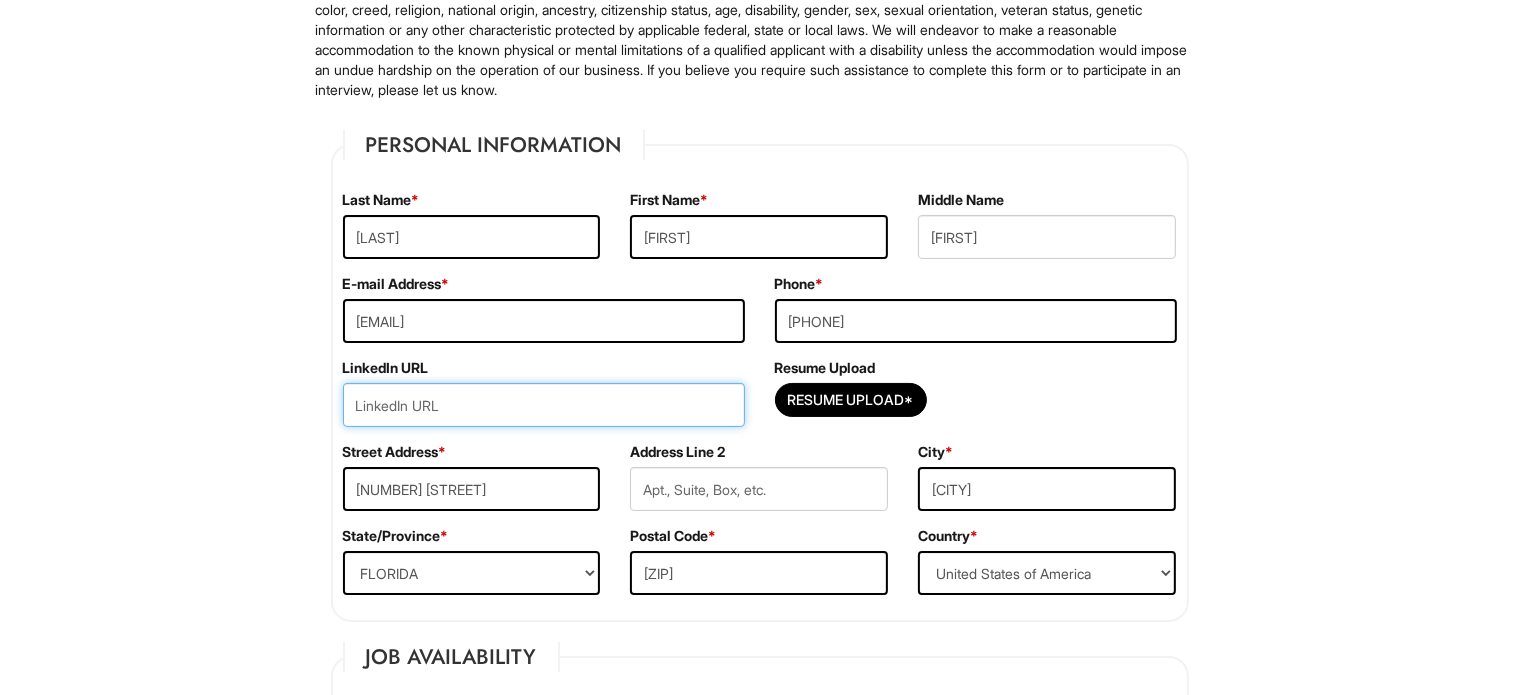click at bounding box center (544, 405) 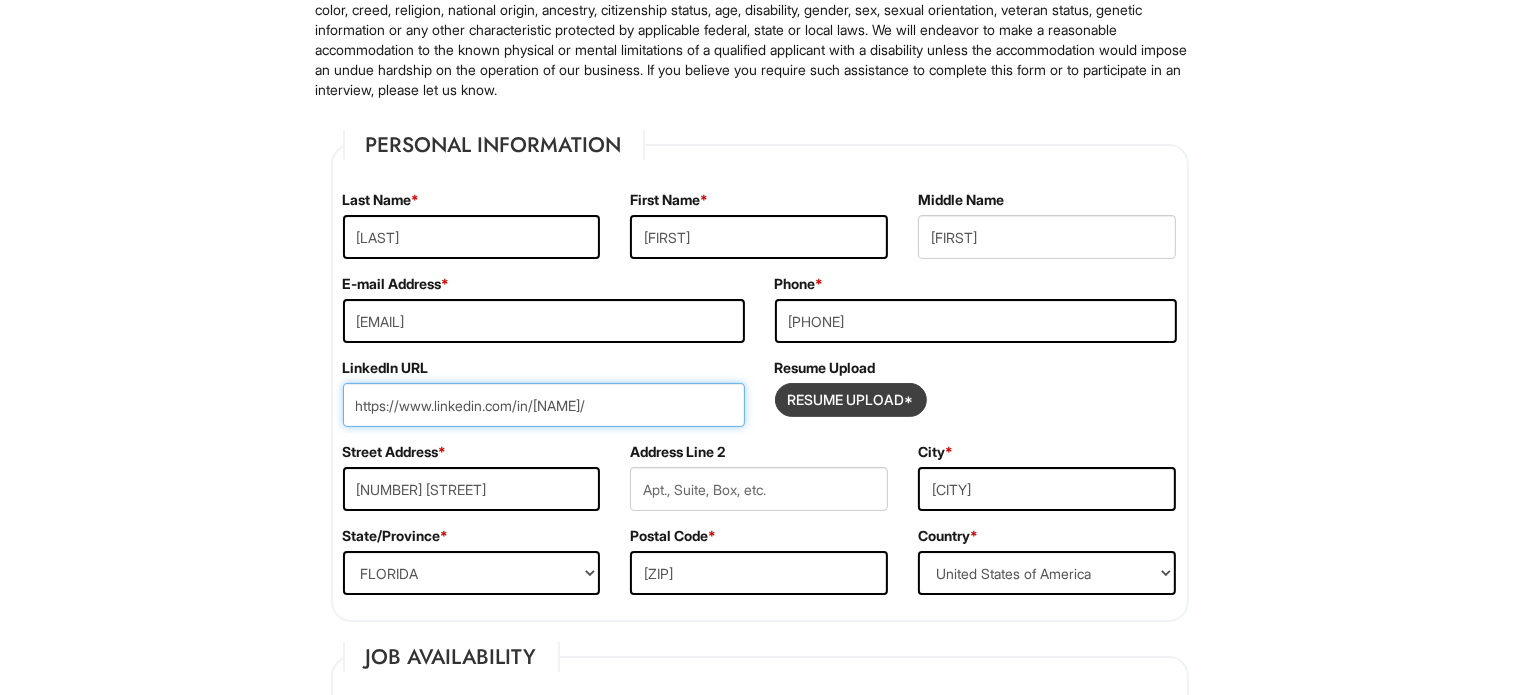type on "https://www.linkedin.com/in/[NAME]/" 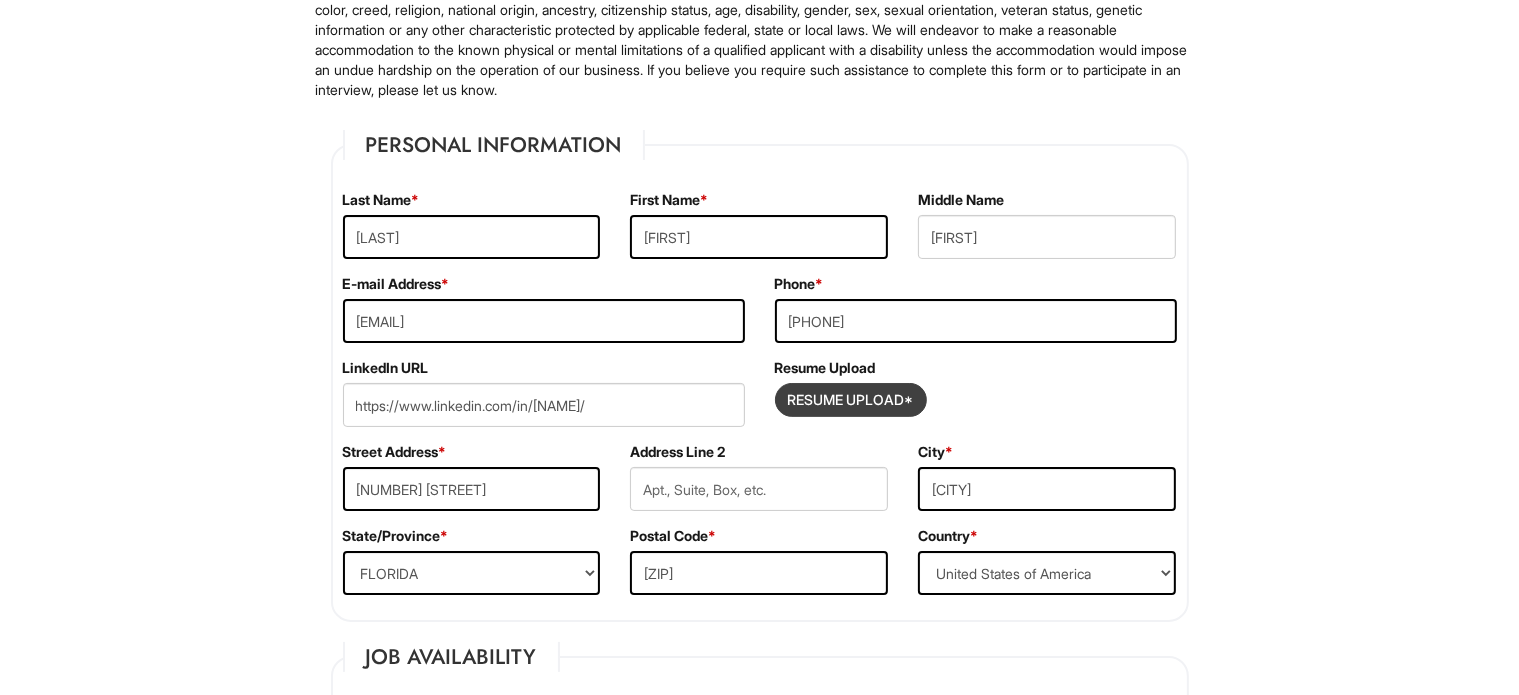 click at bounding box center [851, 400] 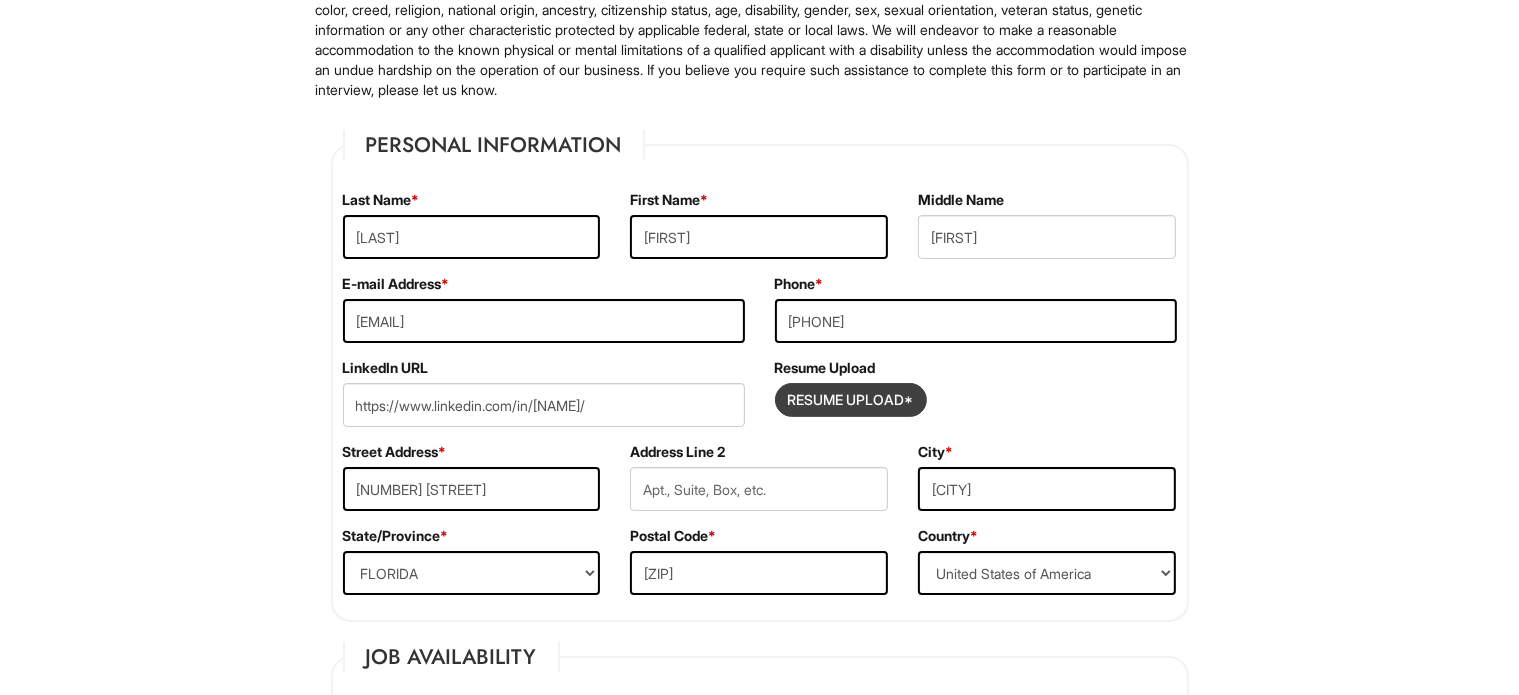 type on "C:\fakepath\[NAME]_Resume_[DATE]_Updated (1).docx" 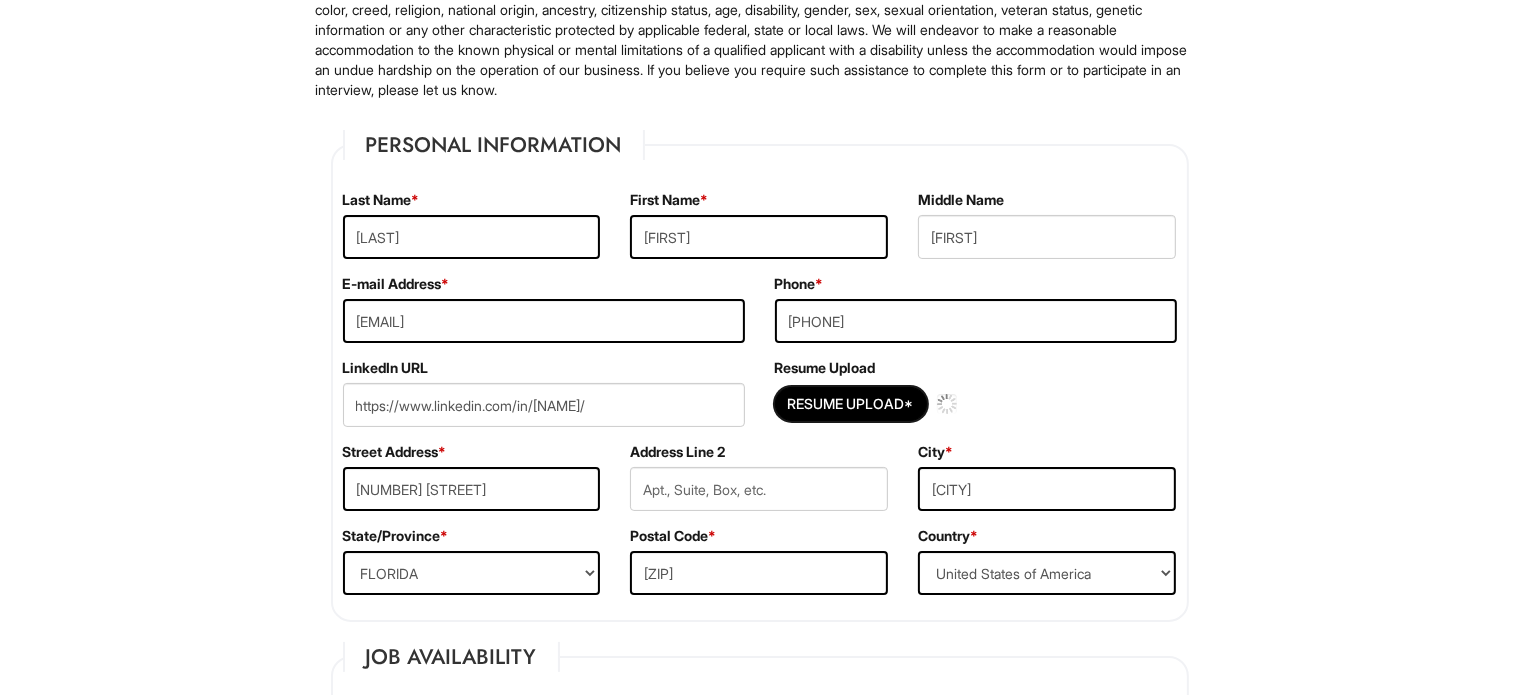 type 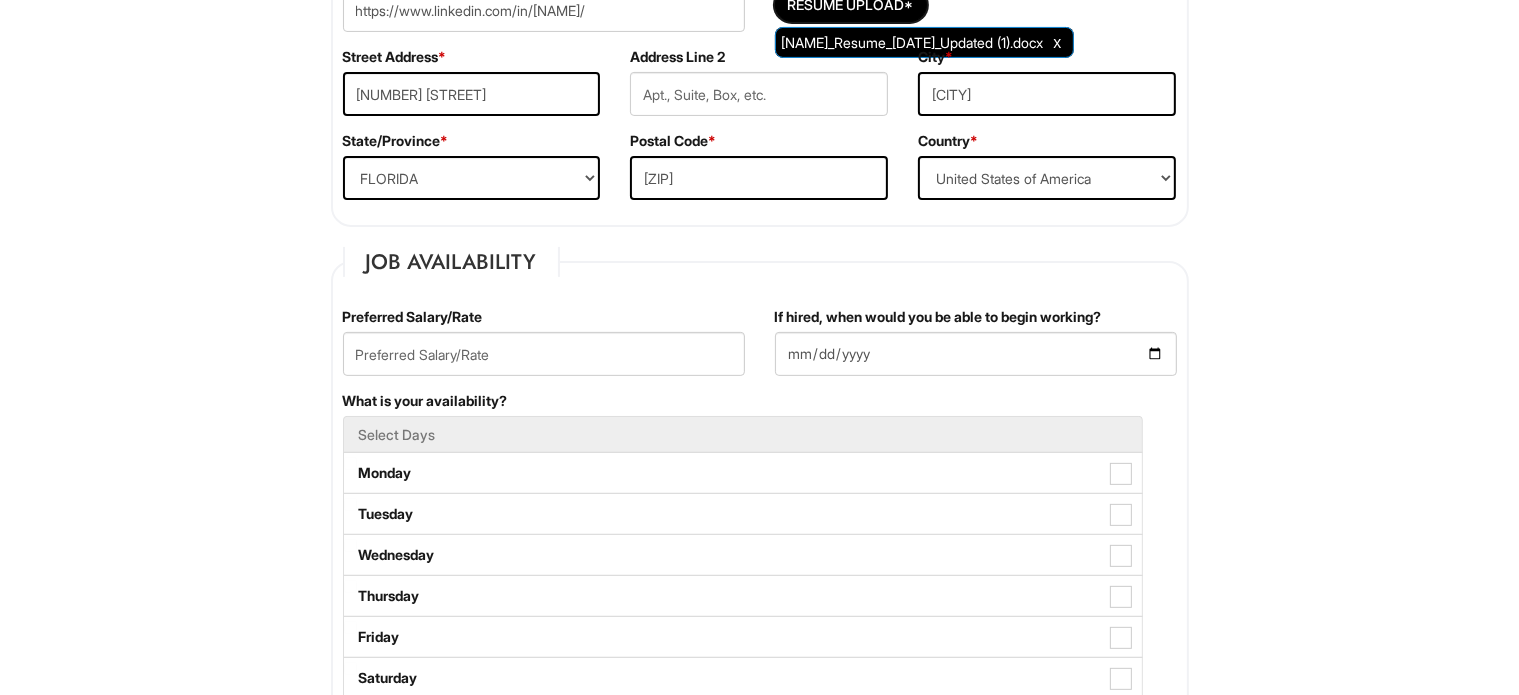 scroll, scrollTop: 600, scrollLeft: 0, axis: vertical 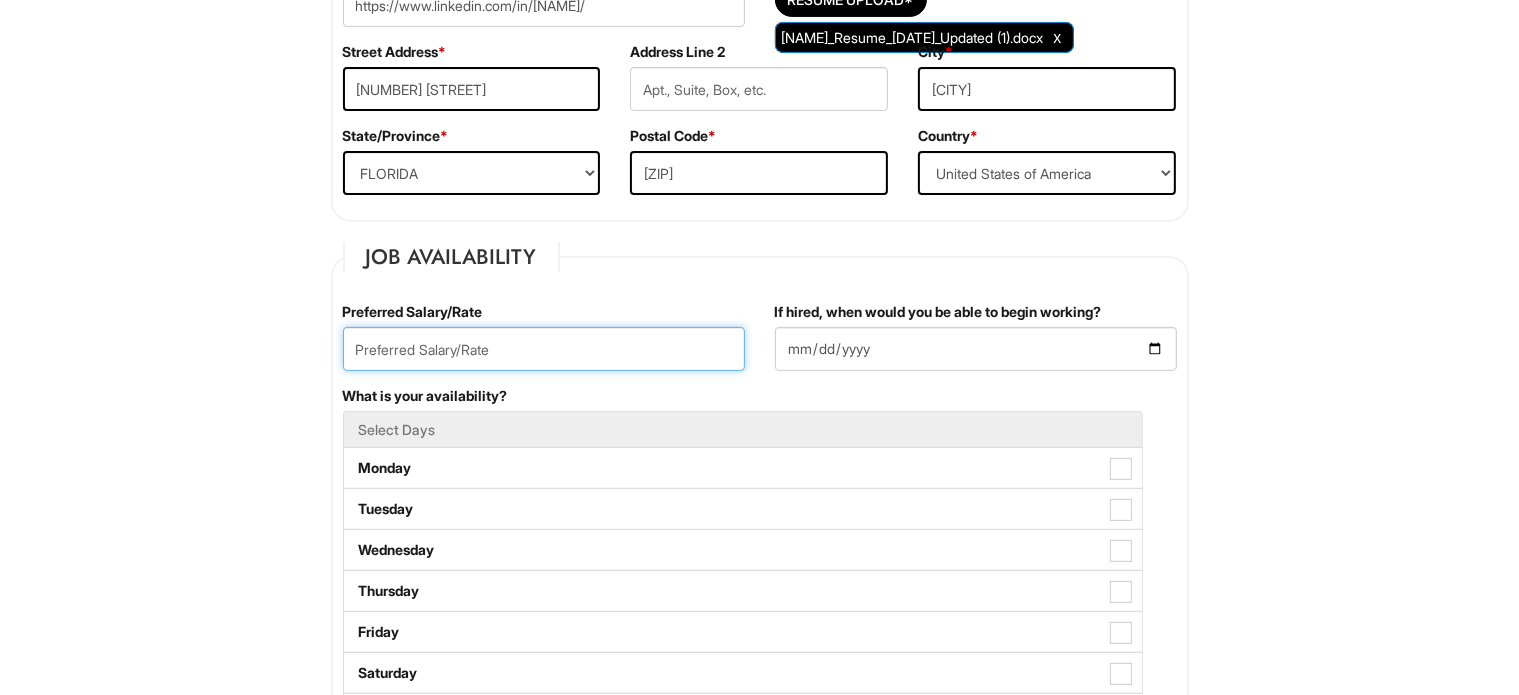 click at bounding box center (544, 349) 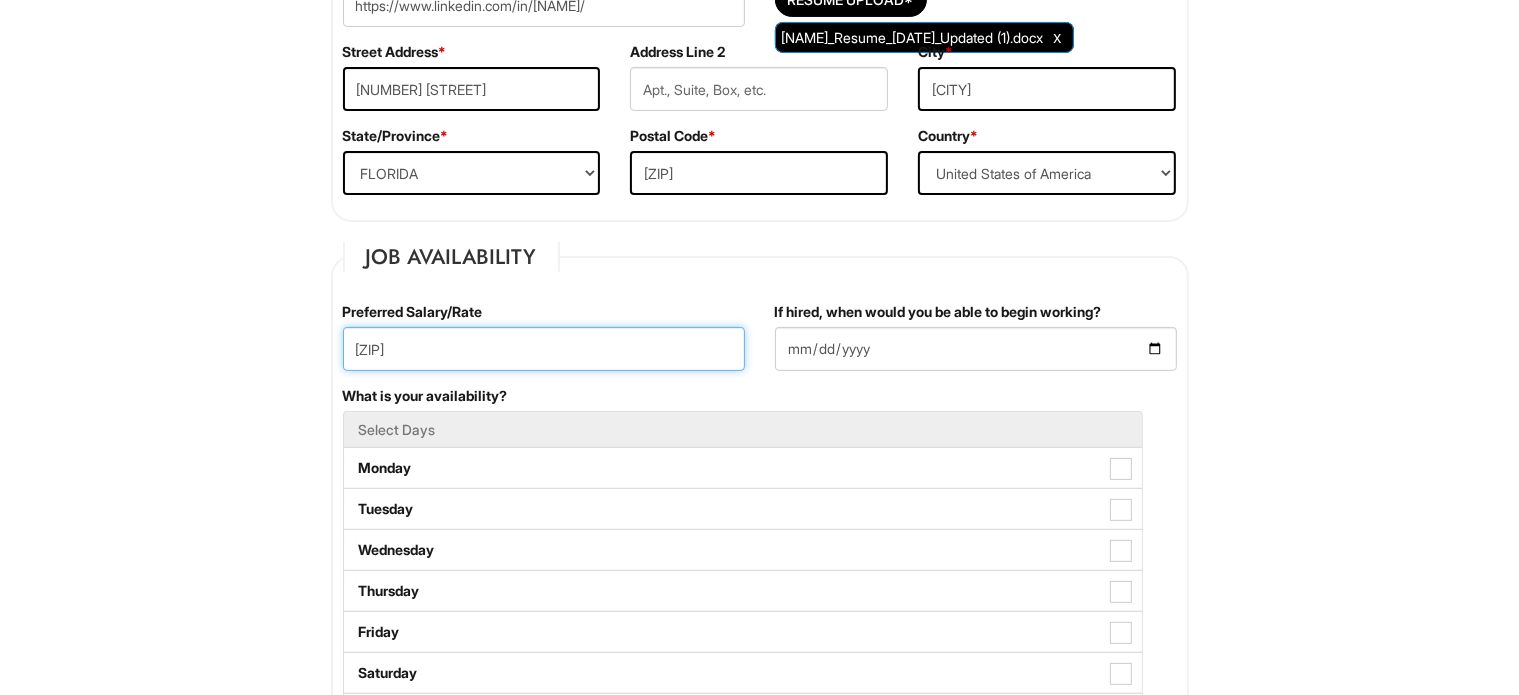 type on "[ZIP]" 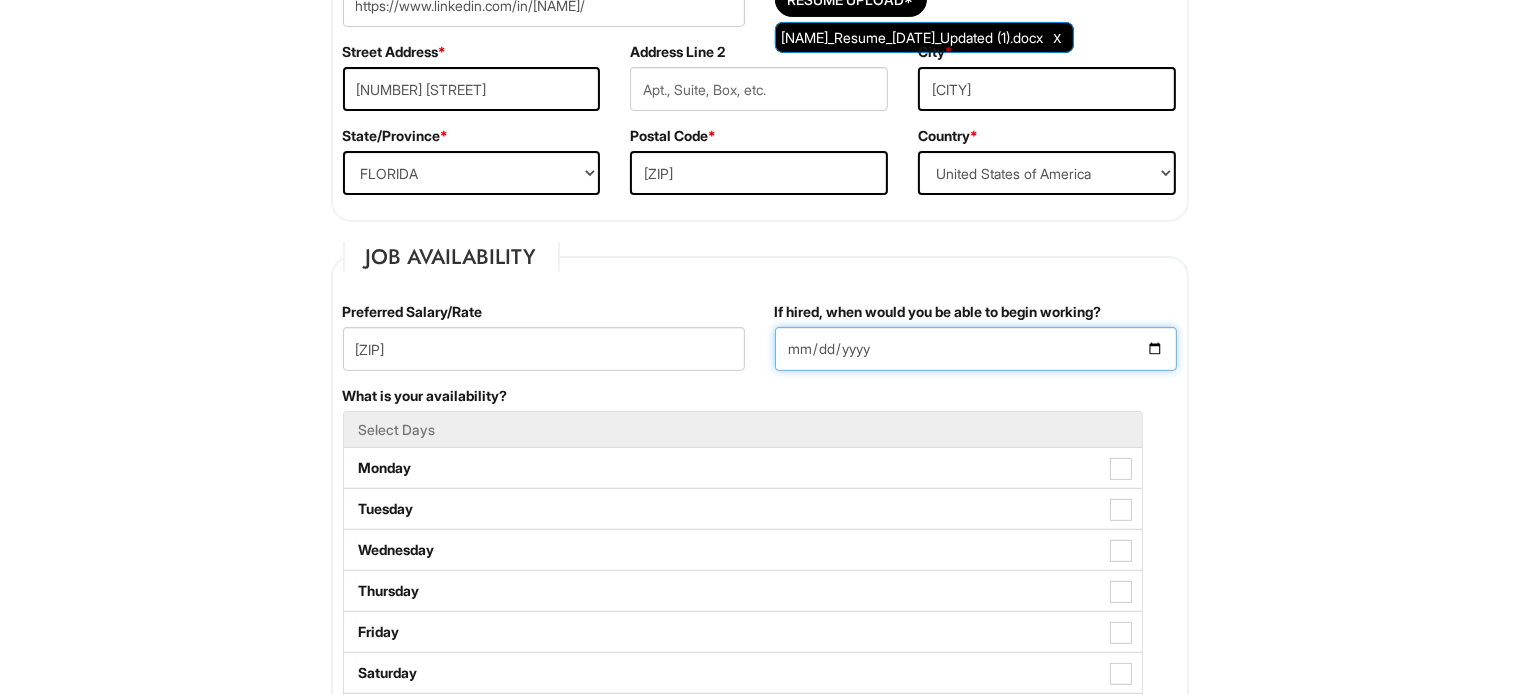 click on "If hired, when would you be able to begin working?" at bounding box center (976, 349) 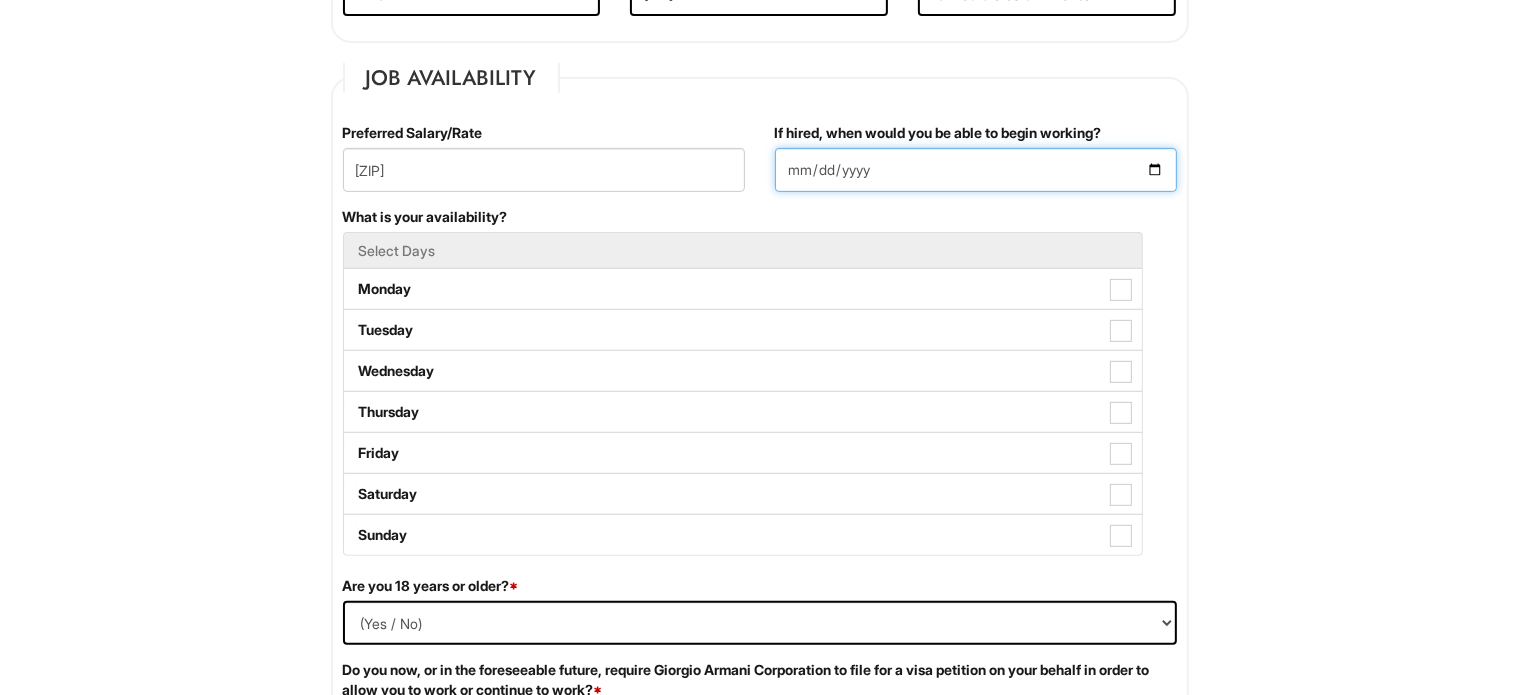 scroll, scrollTop: 800, scrollLeft: 0, axis: vertical 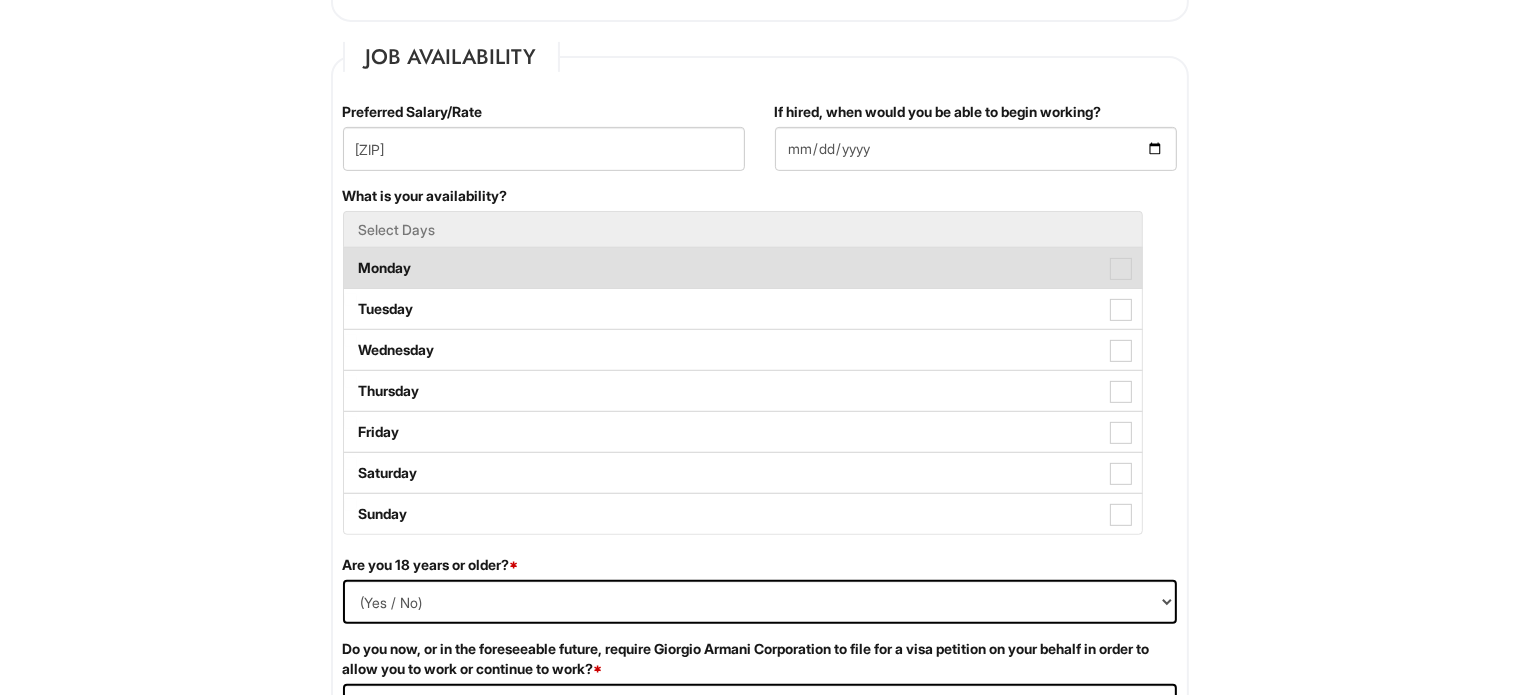 click at bounding box center [1121, 269] 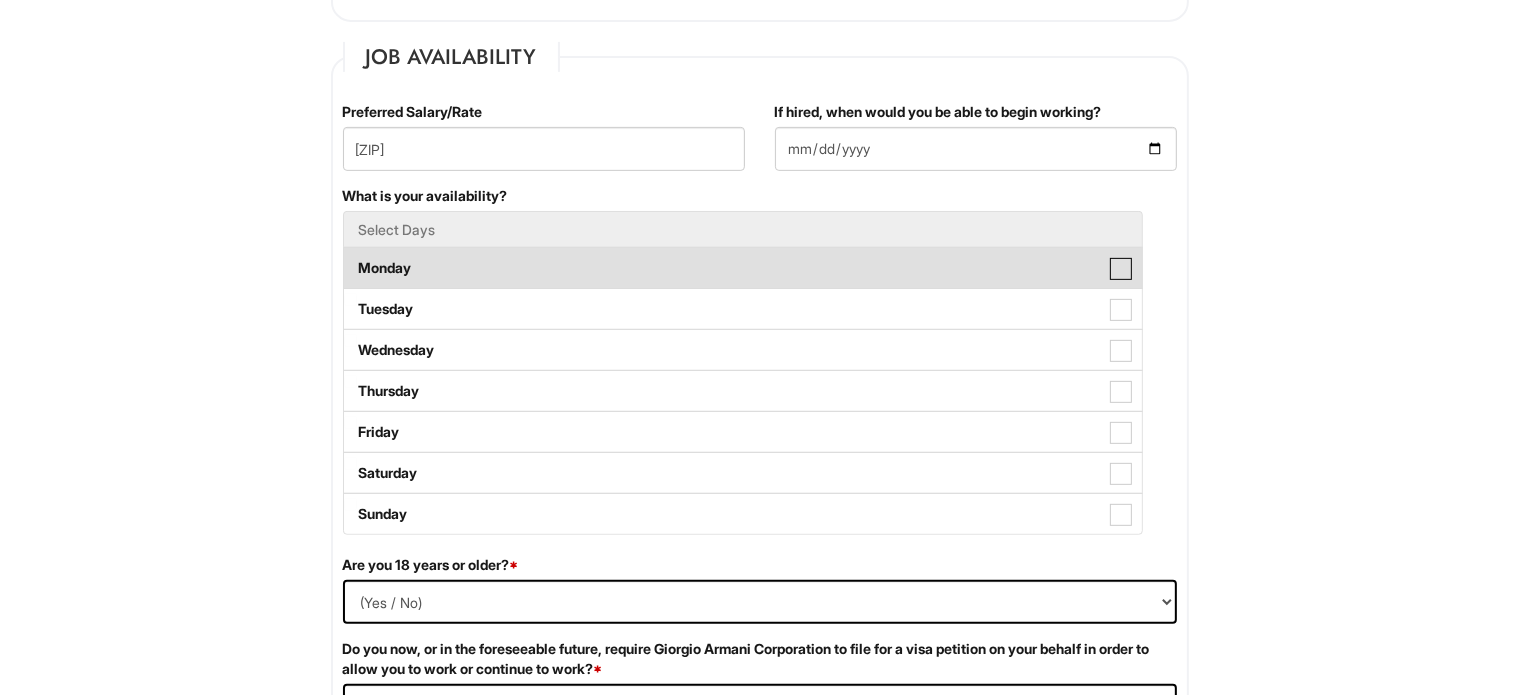 click on "Monday" at bounding box center (350, 258) 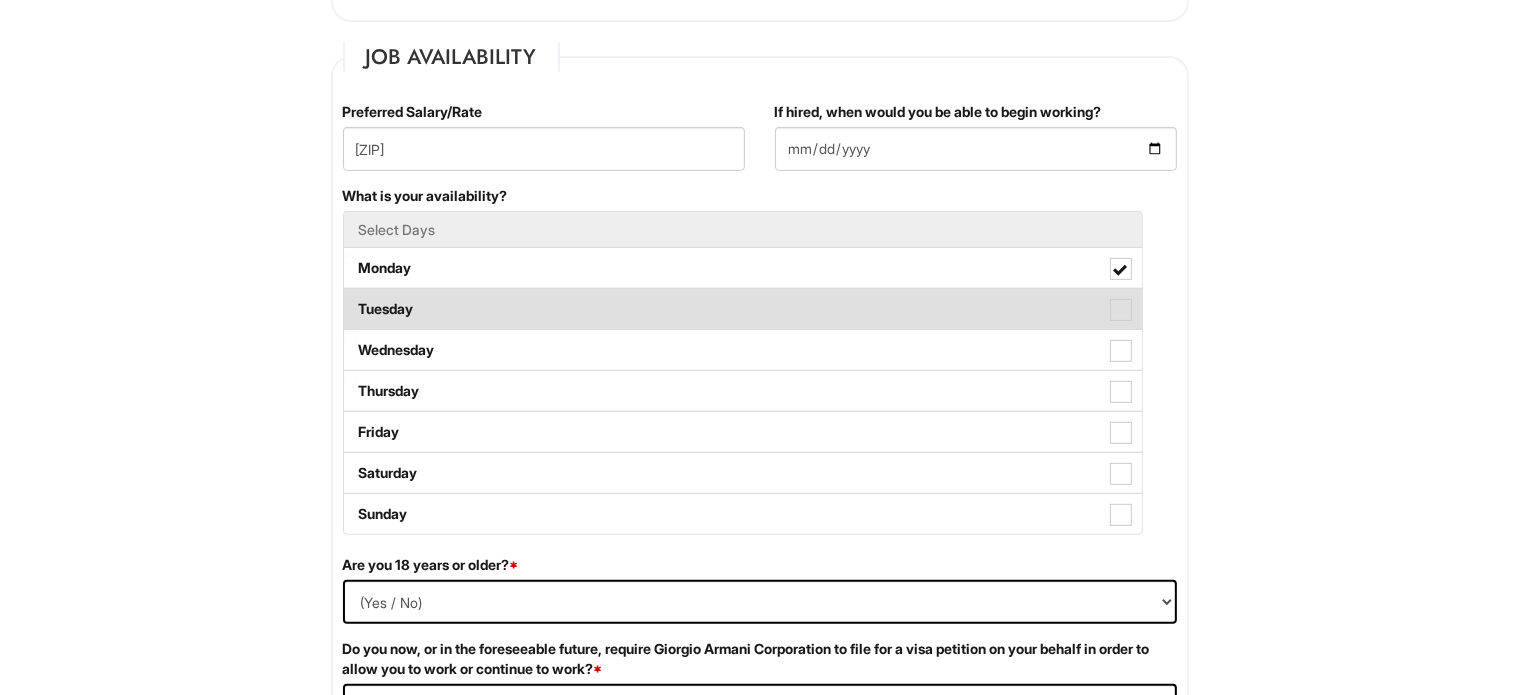 click at bounding box center (1121, 310) 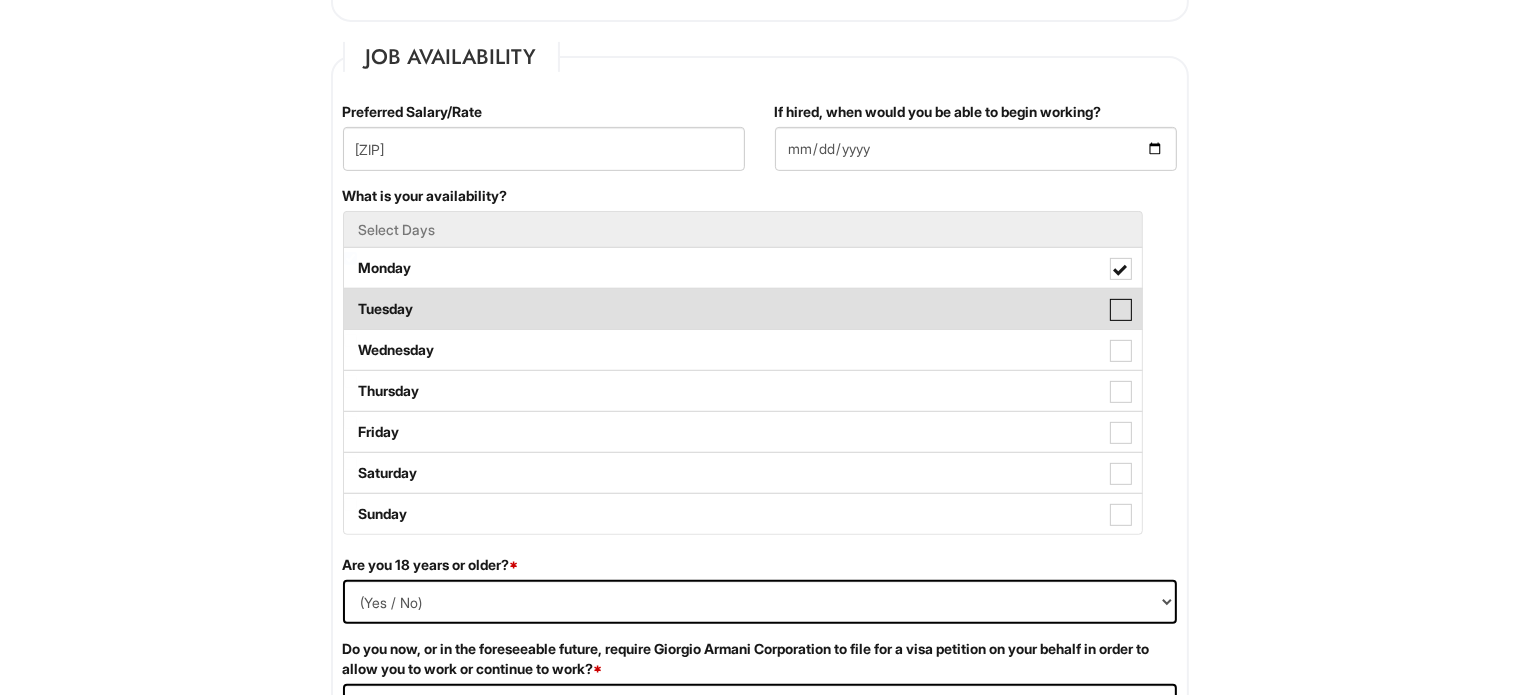 click on "Tuesday" at bounding box center [350, 299] 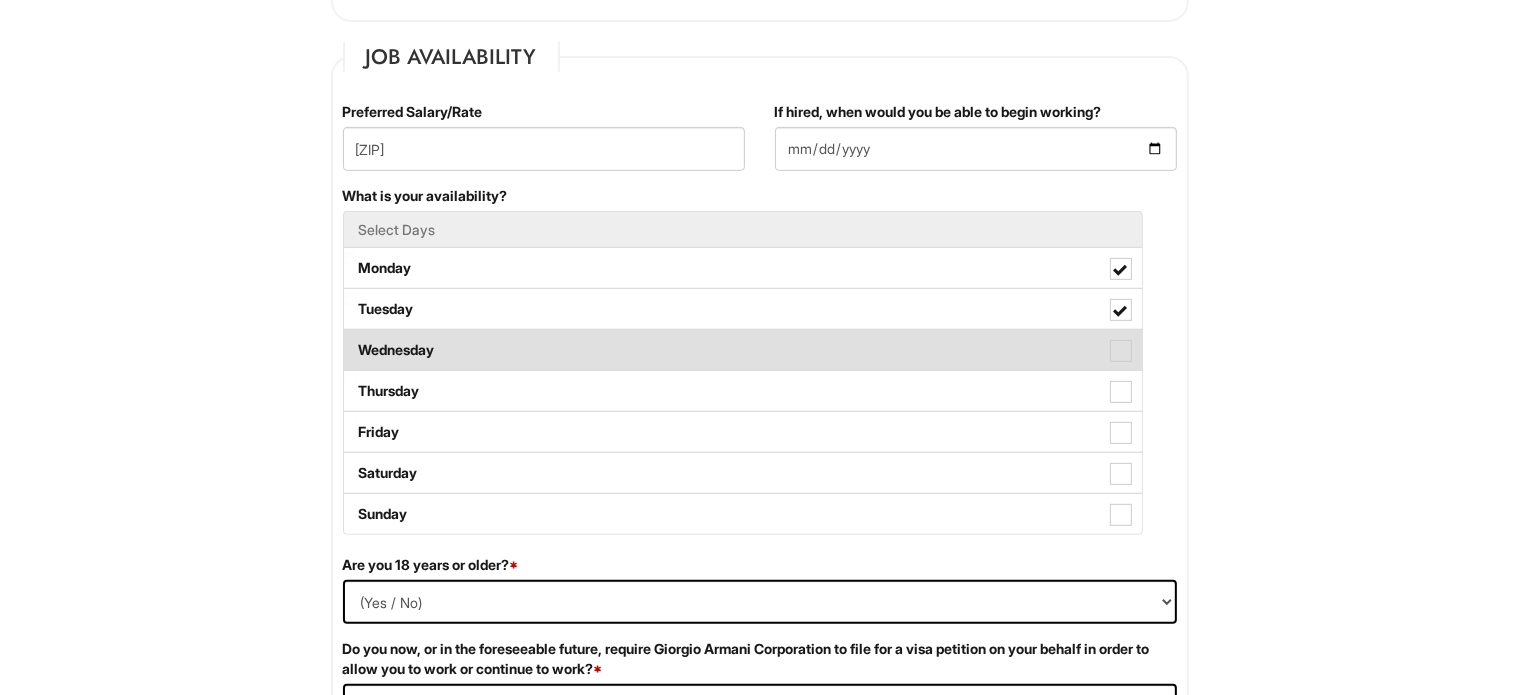 click at bounding box center [1121, 351] 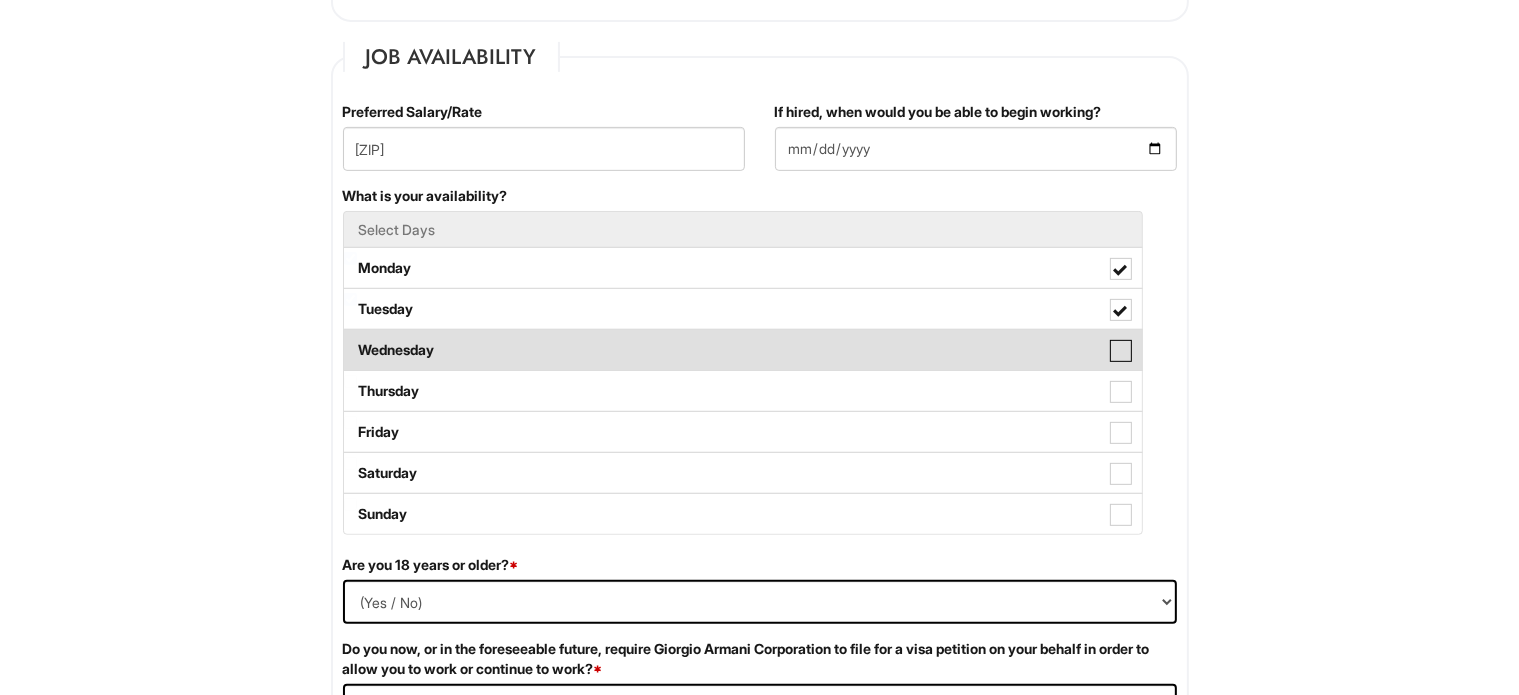 click on "Wednesday" at bounding box center [350, 340] 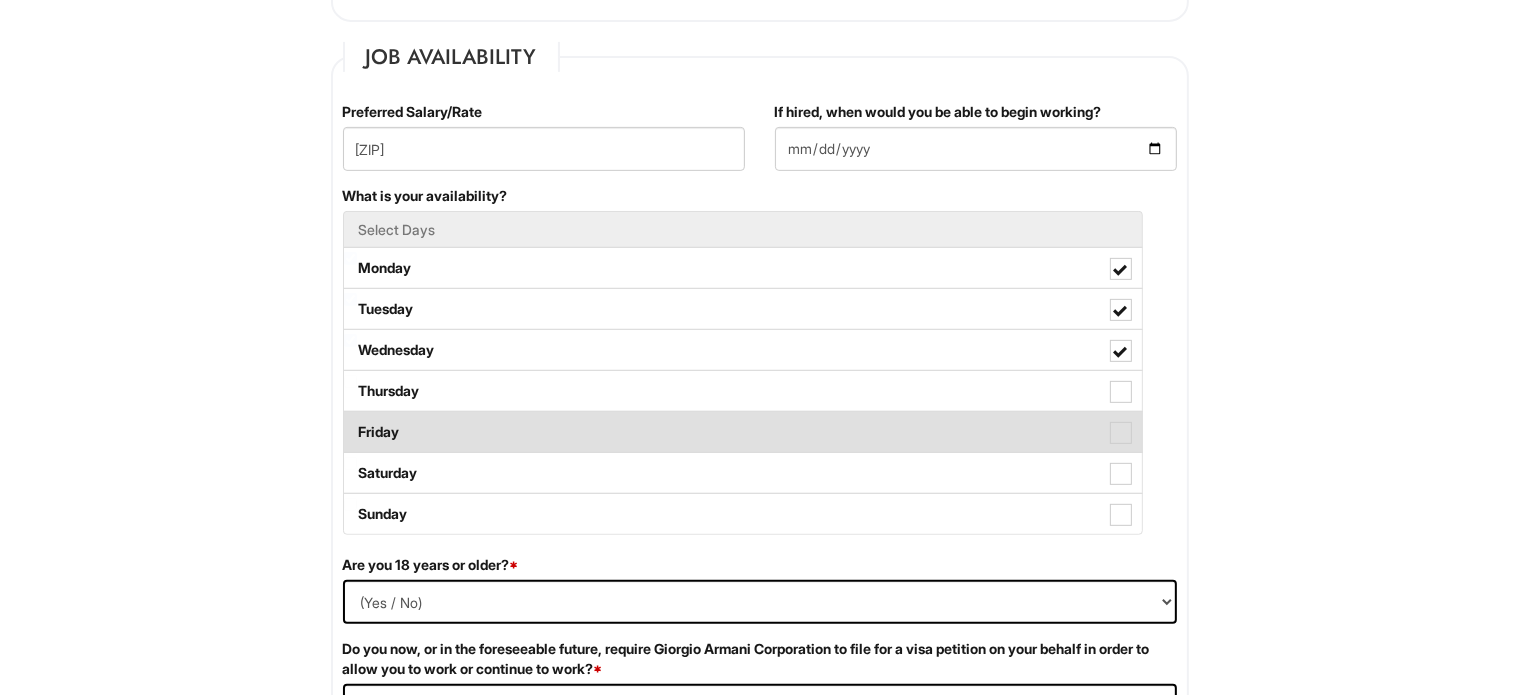 drag, startPoint x: 1117, startPoint y: 390, endPoint x: 1116, endPoint y: 417, distance: 27.018513 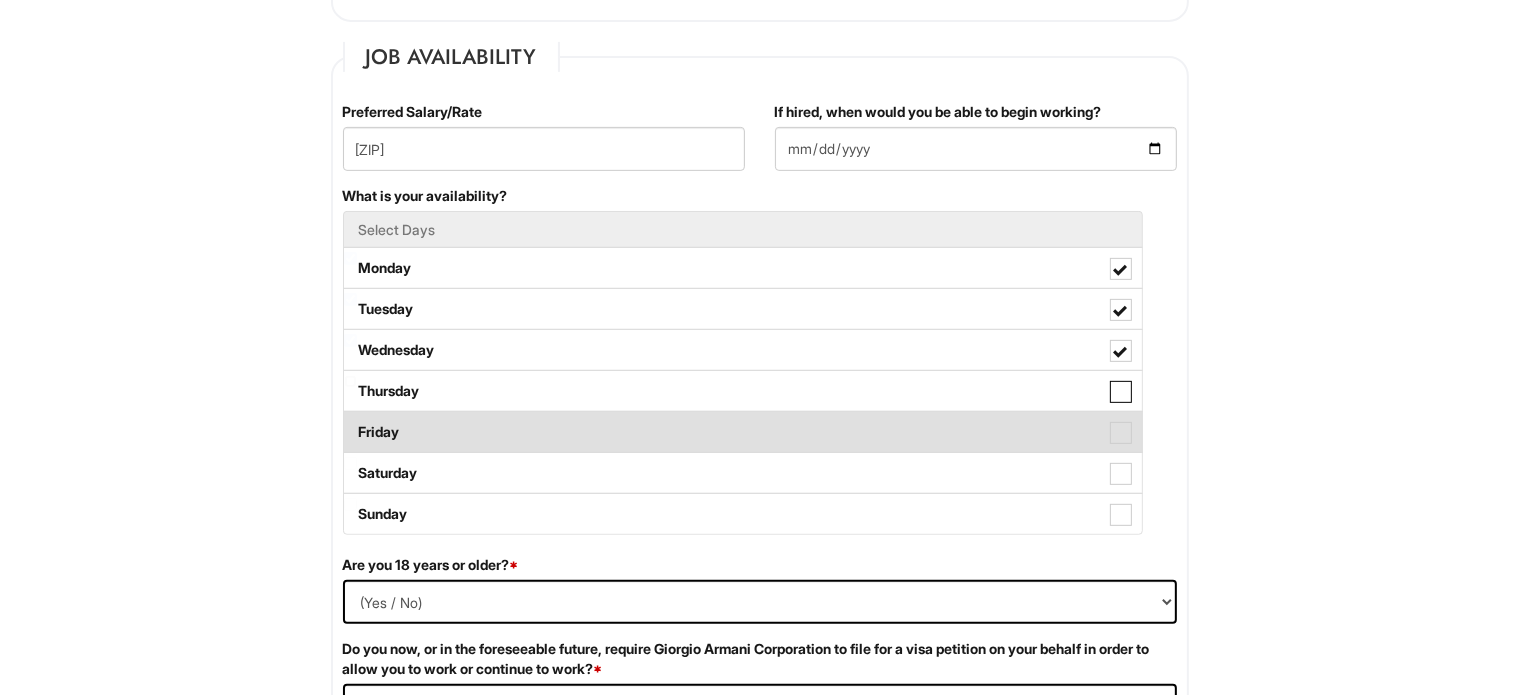 click on "Thursday" at bounding box center [350, 381] 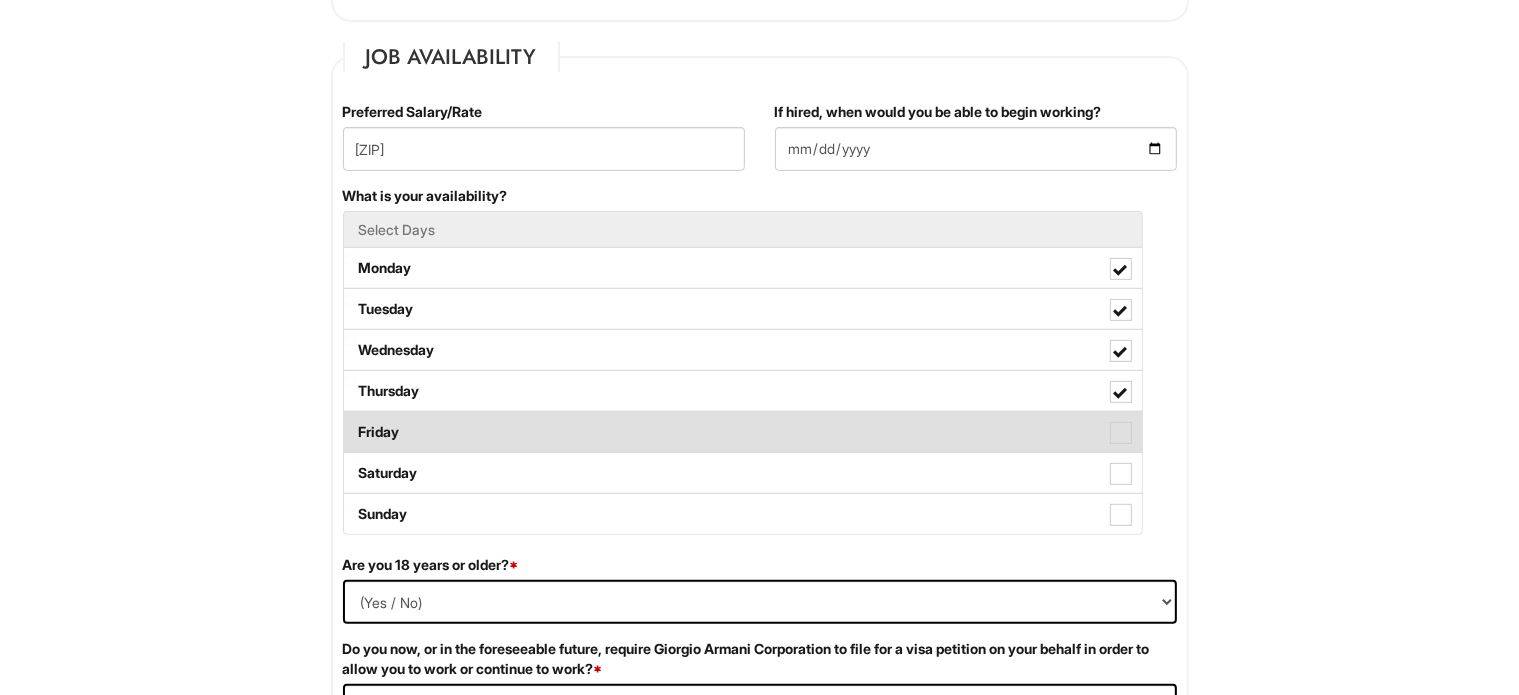 click at bounding box center (1121, 433) 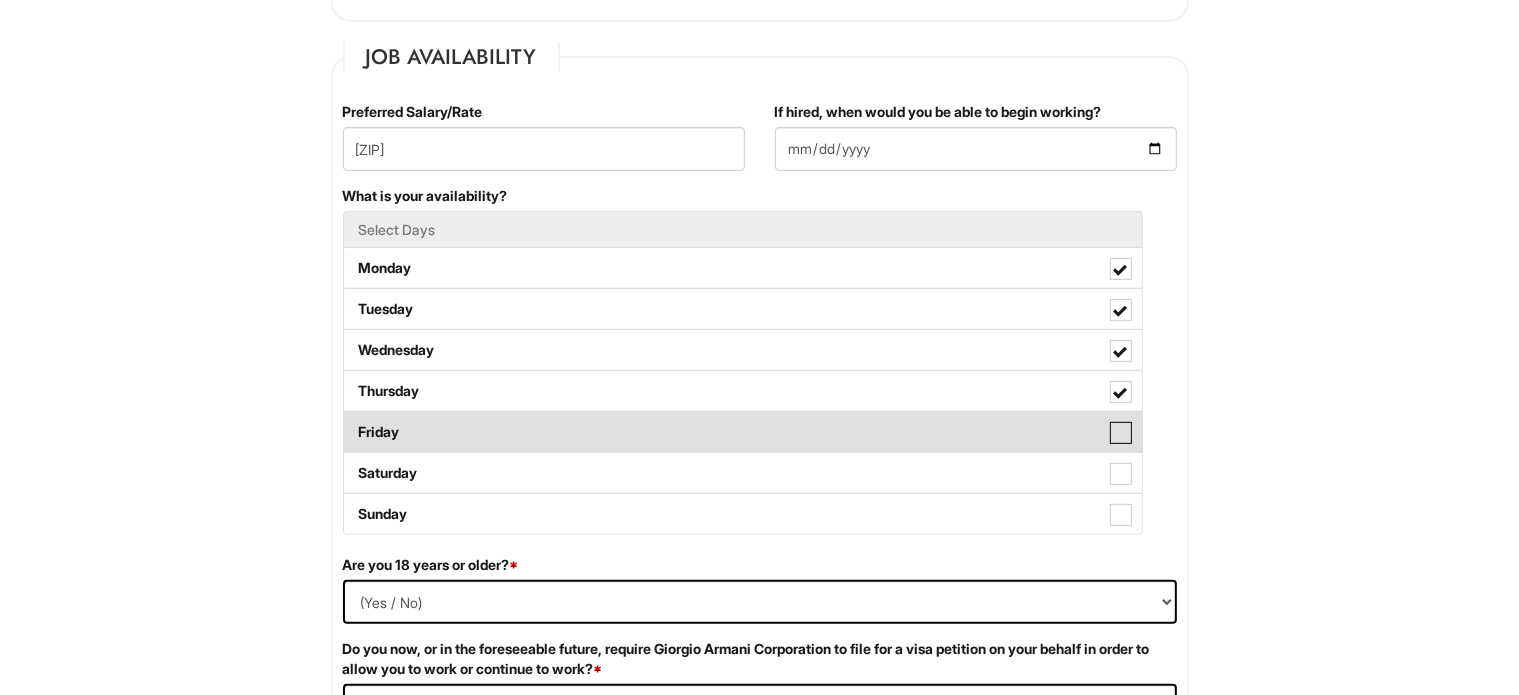 click on "Friday" at bounding box center [350, 422] 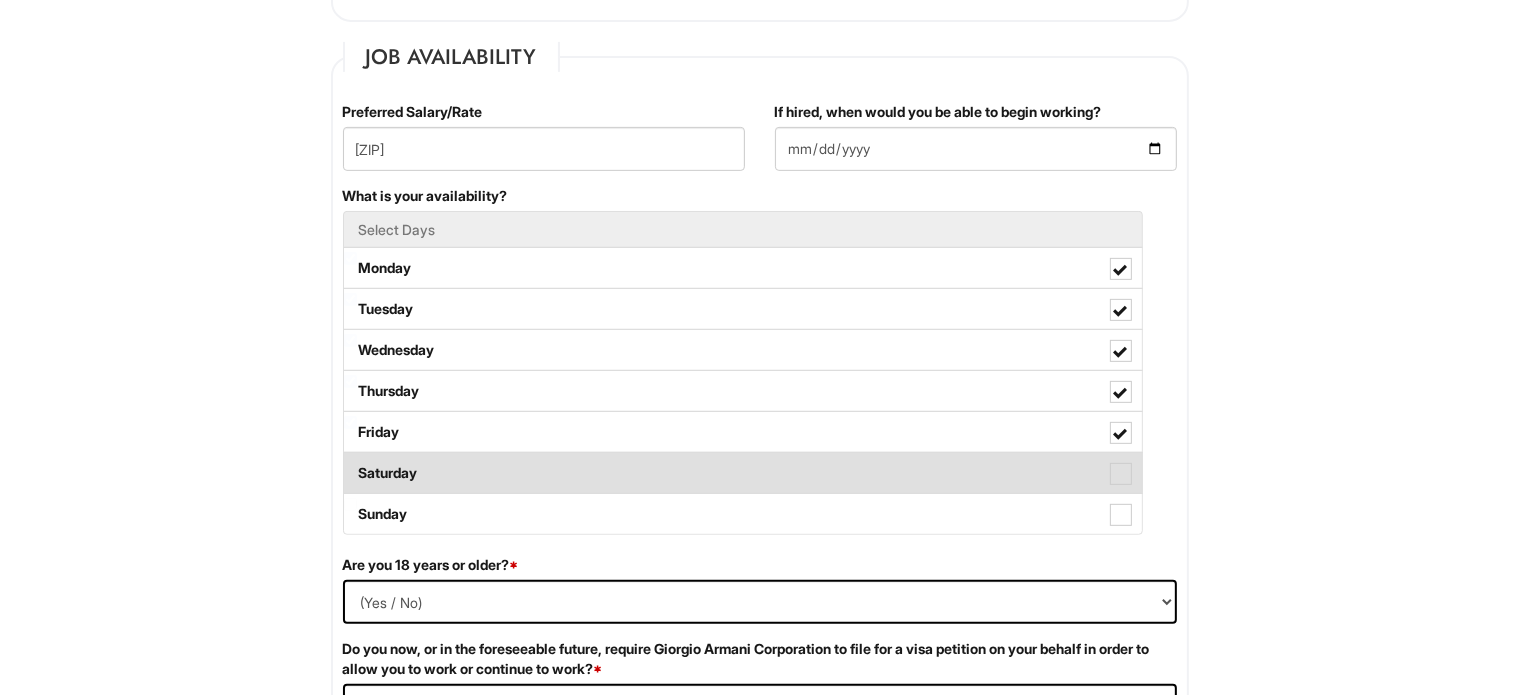 click at bounding box center [1121, 474] 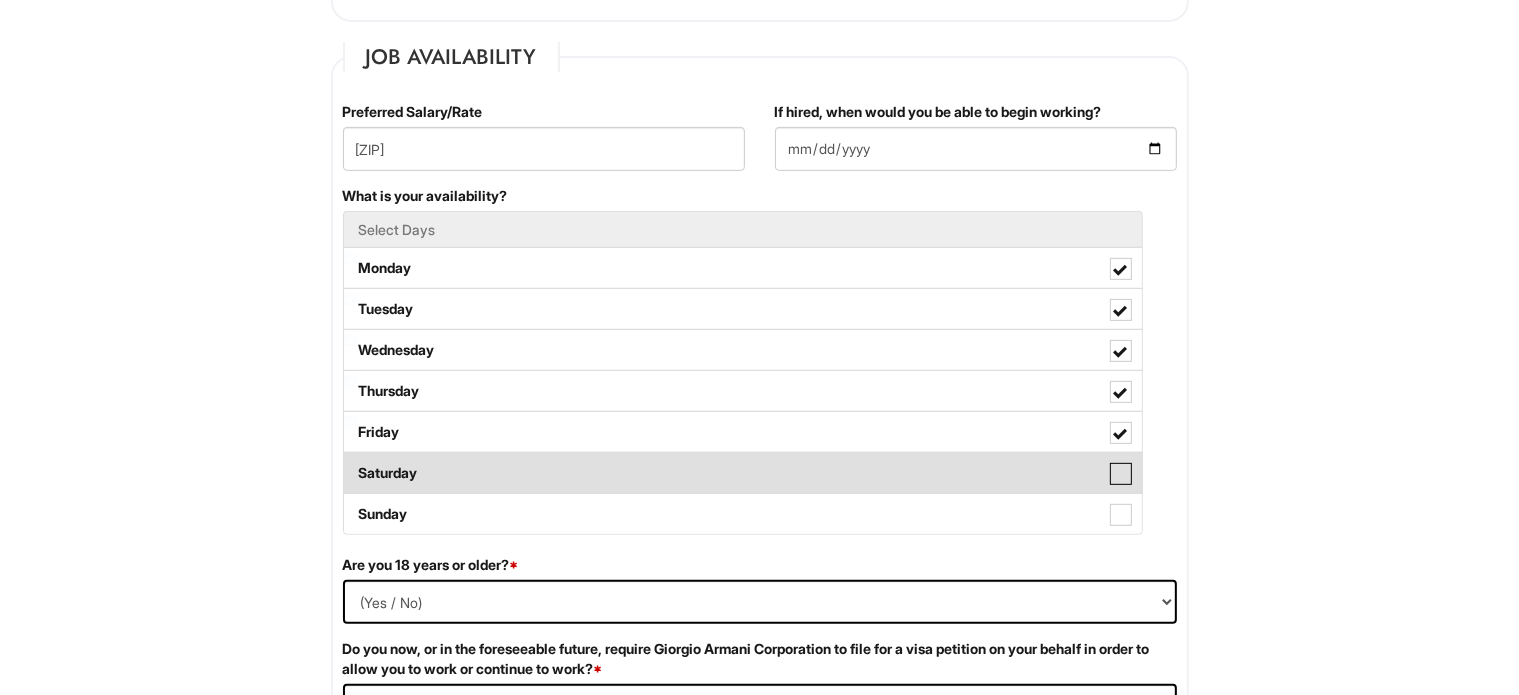 click on "Saturday" at bounding box center (350, 463) 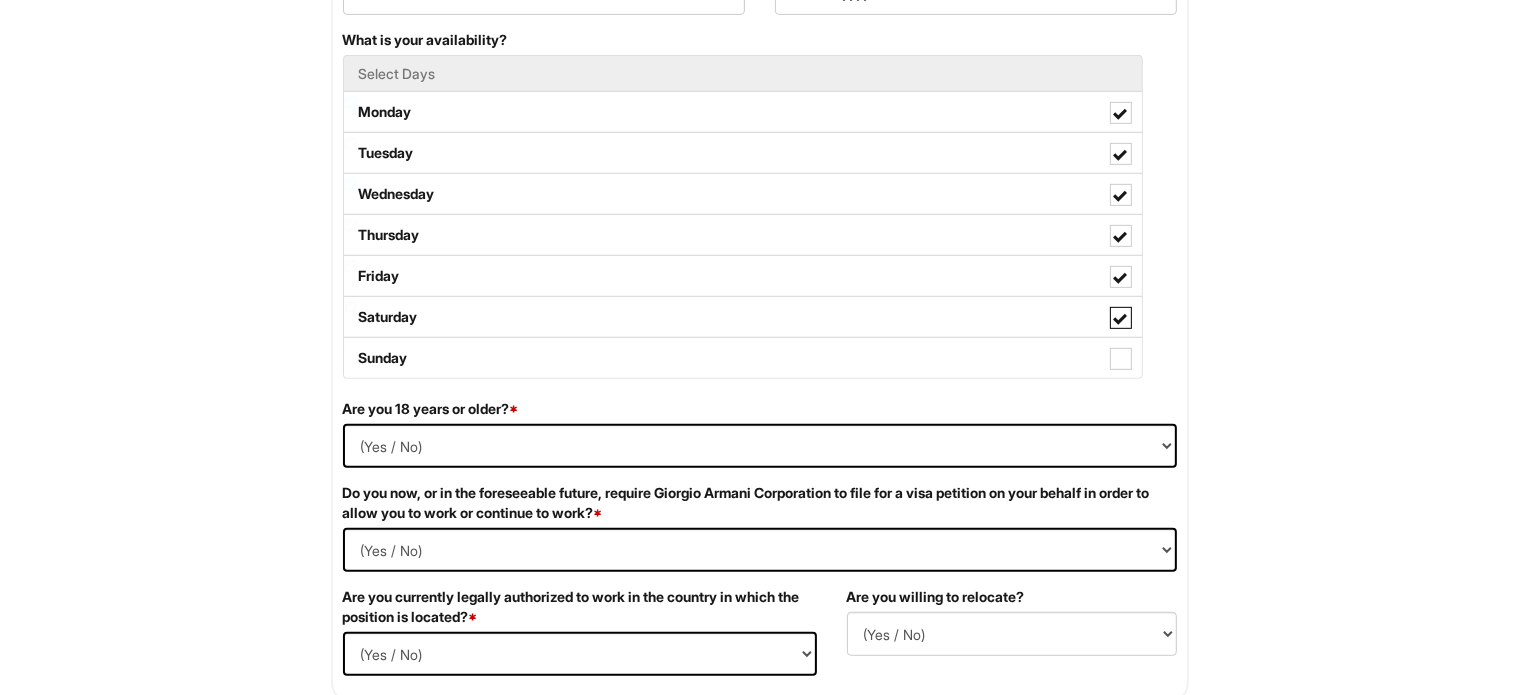 scroll, scrollTop: 1000, scrollLeft: 0, axis: vertical 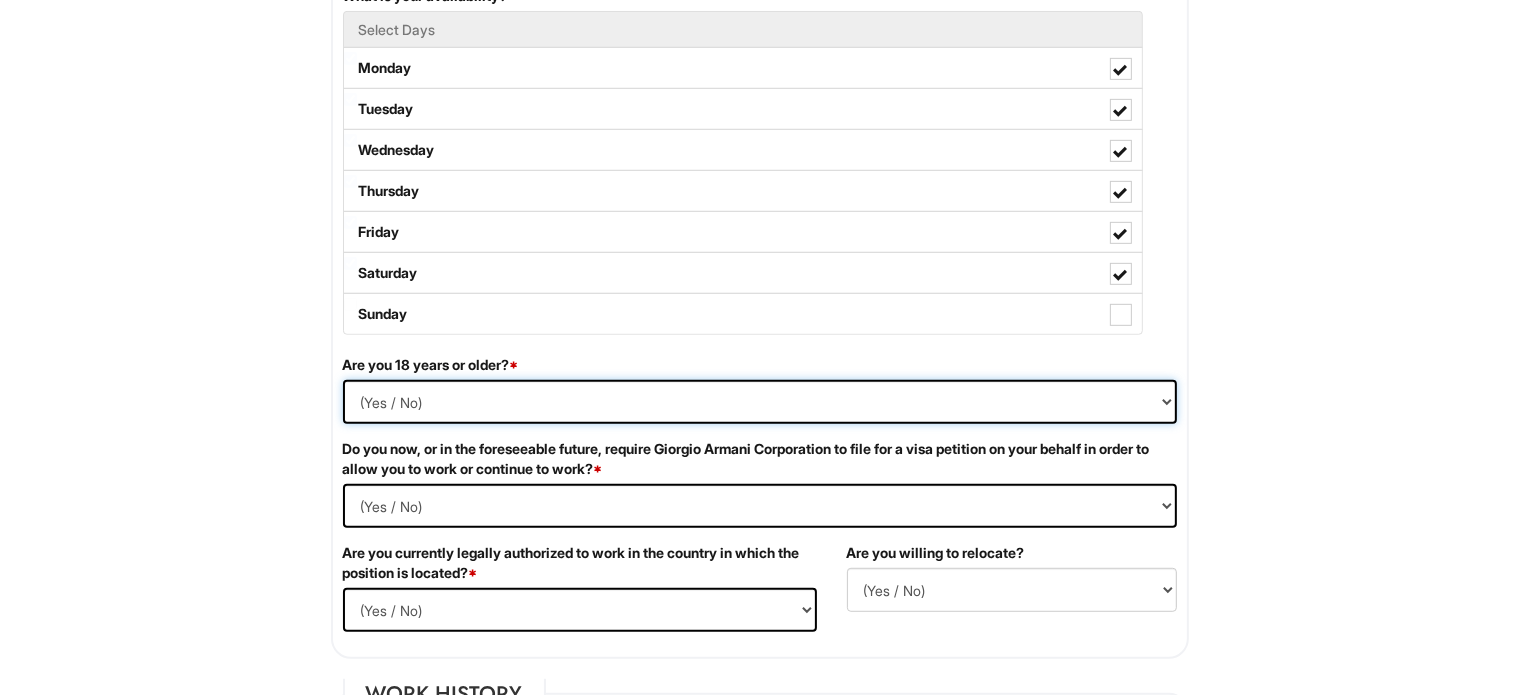 click on "(Yes / No) Yes No" at bounding box center (760, 402) 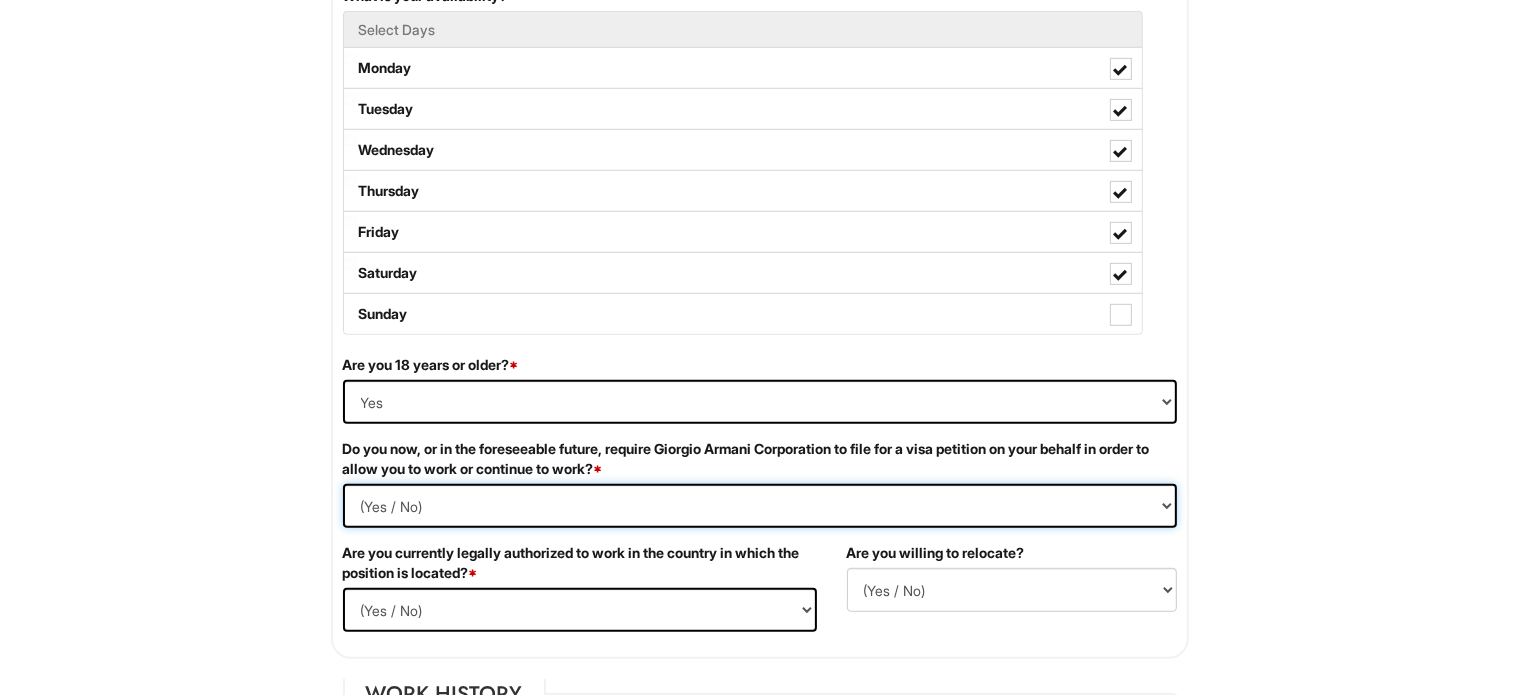 click on "(Yes / No) Yes No" at bounding box center [760, 506] 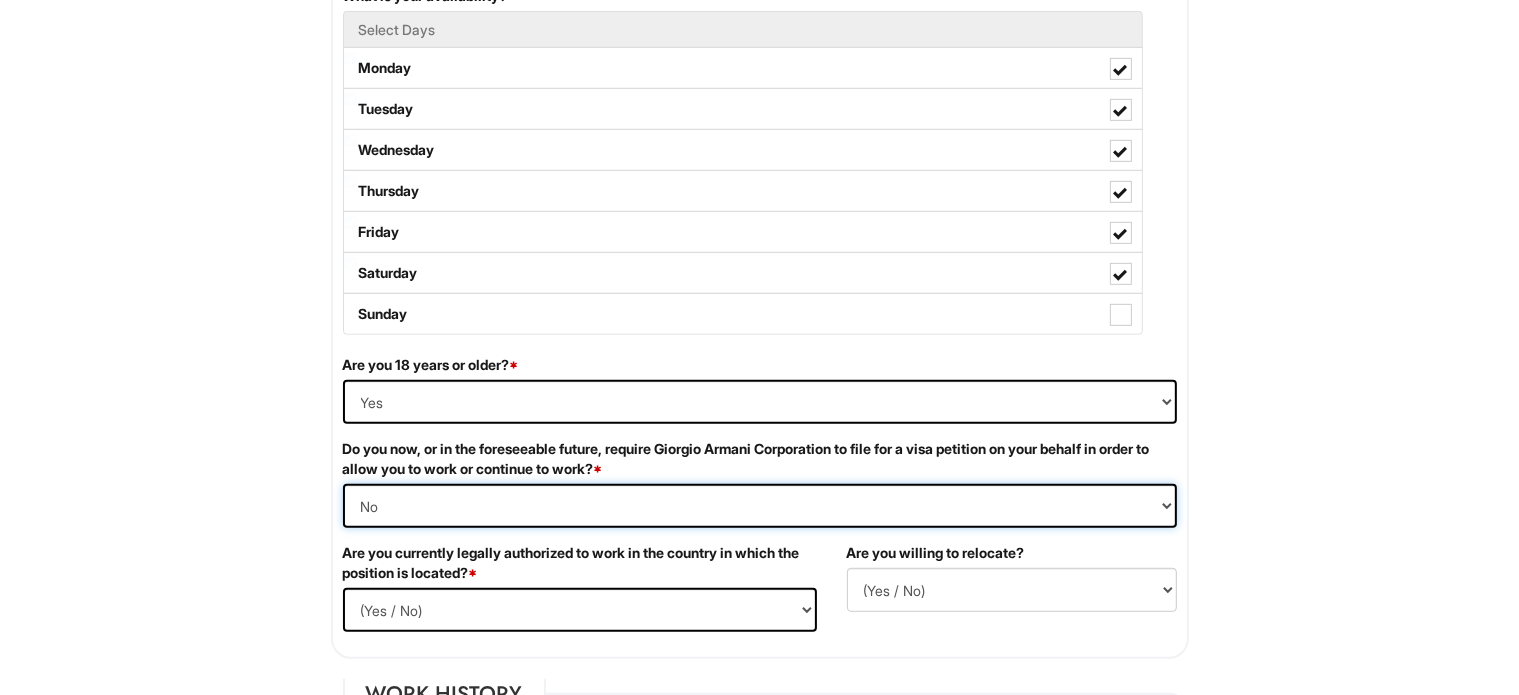 scroll, scrollTop: 1600, scrollLeft: 0, axis: vertical 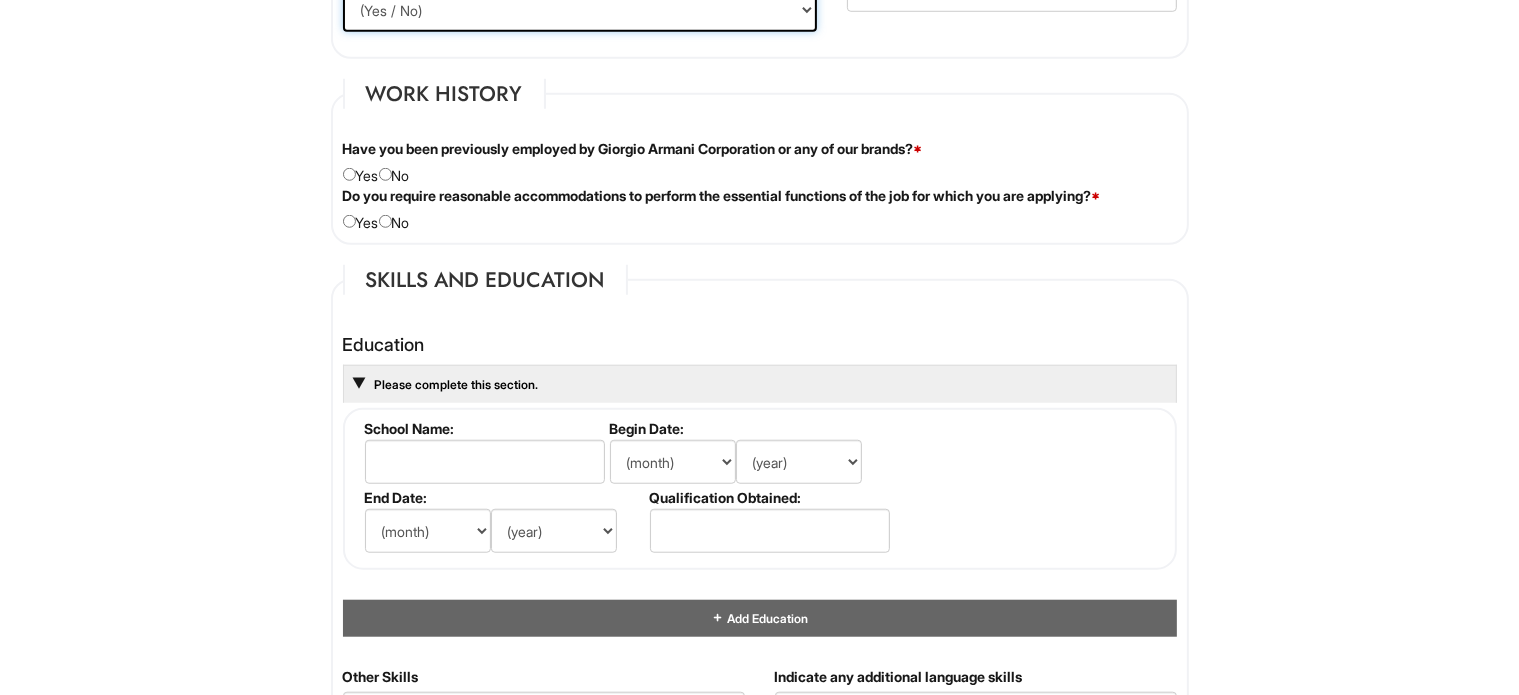 click on "(Yes / No) Yes No" at bounding box center [580, 10] 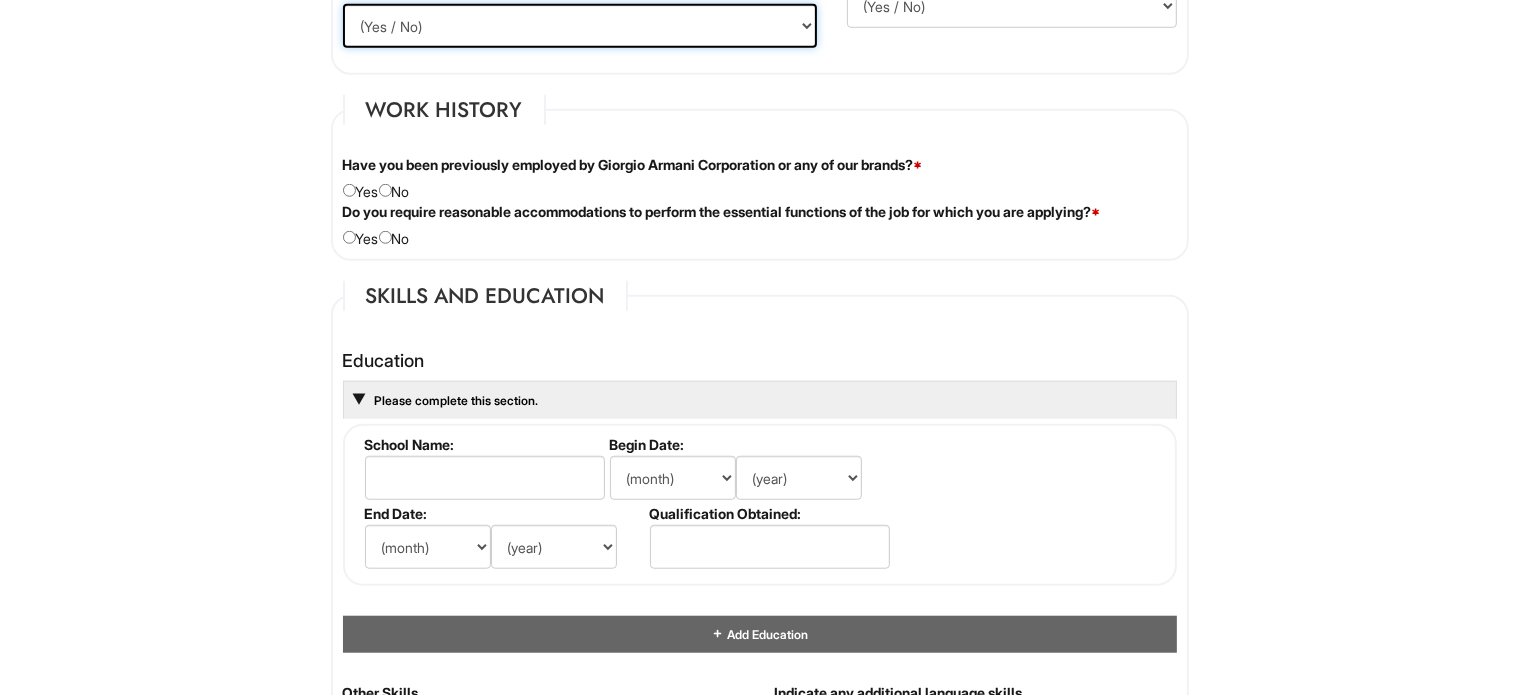 select on "Yes" 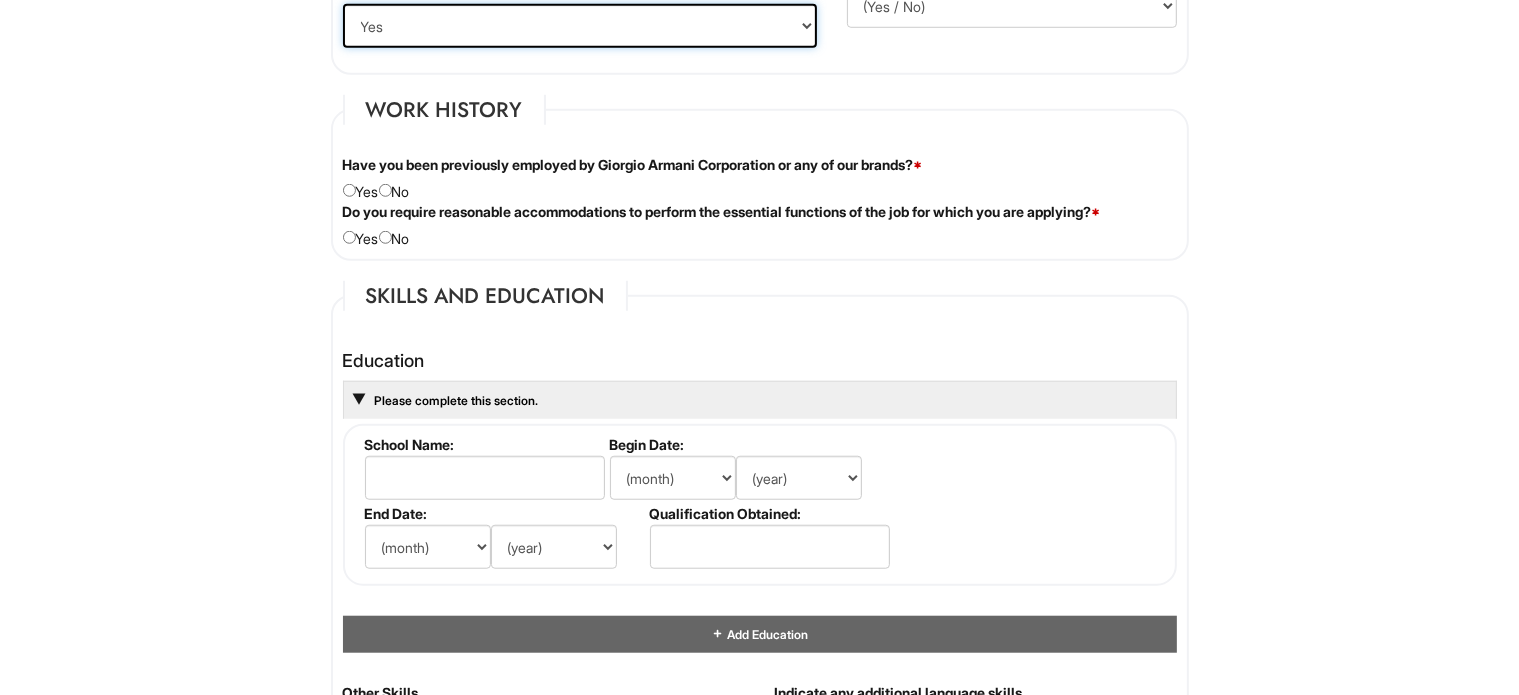click on "(Yes / No) Yes No" at bounding box center (580, 26) 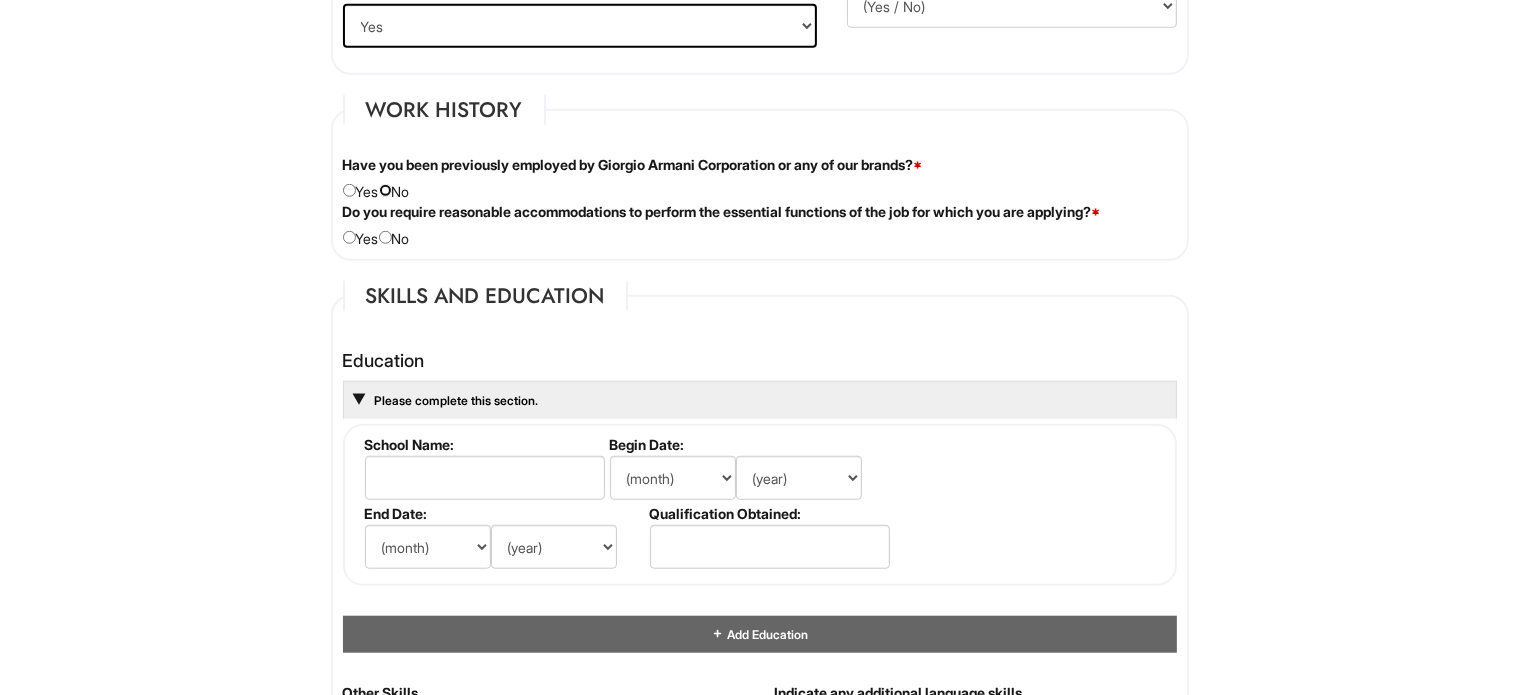 click at bounding box center [385, 190] 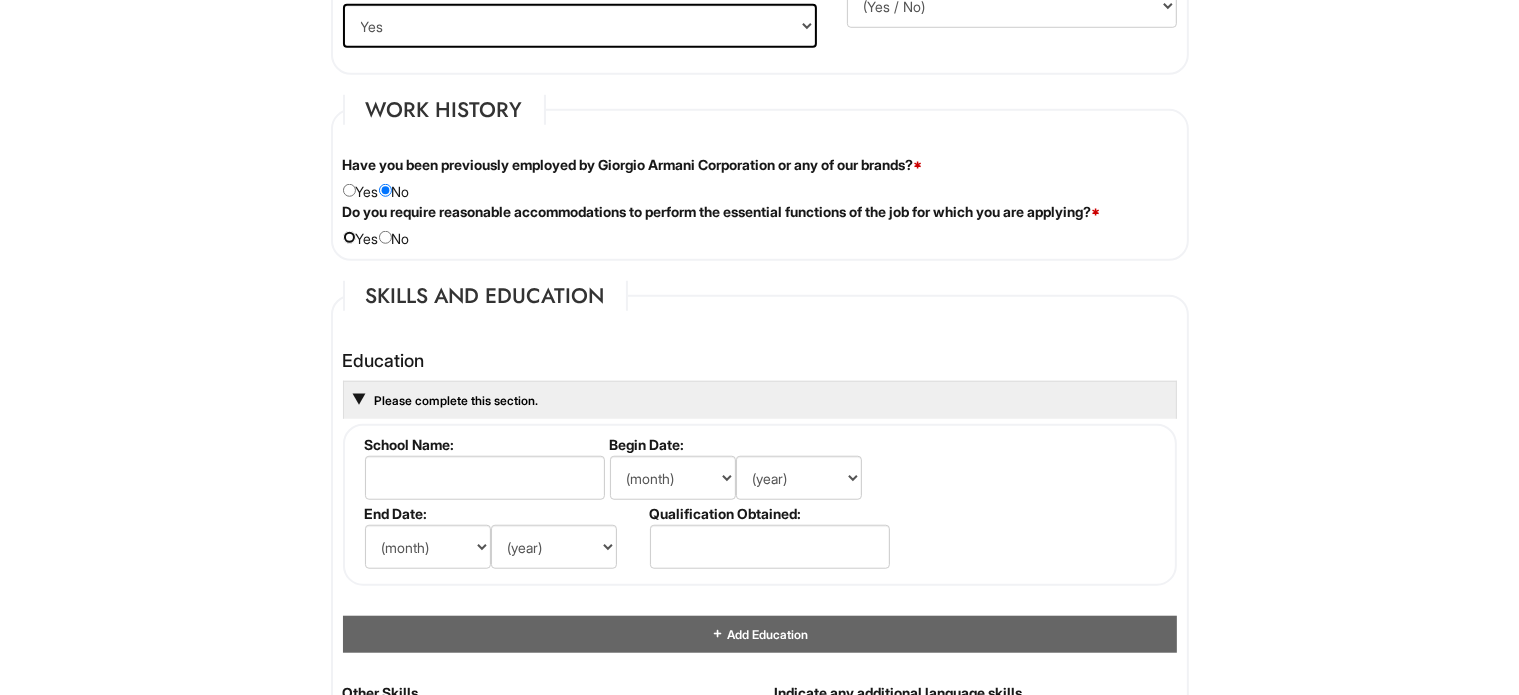 click at bounding box center (349, 237) 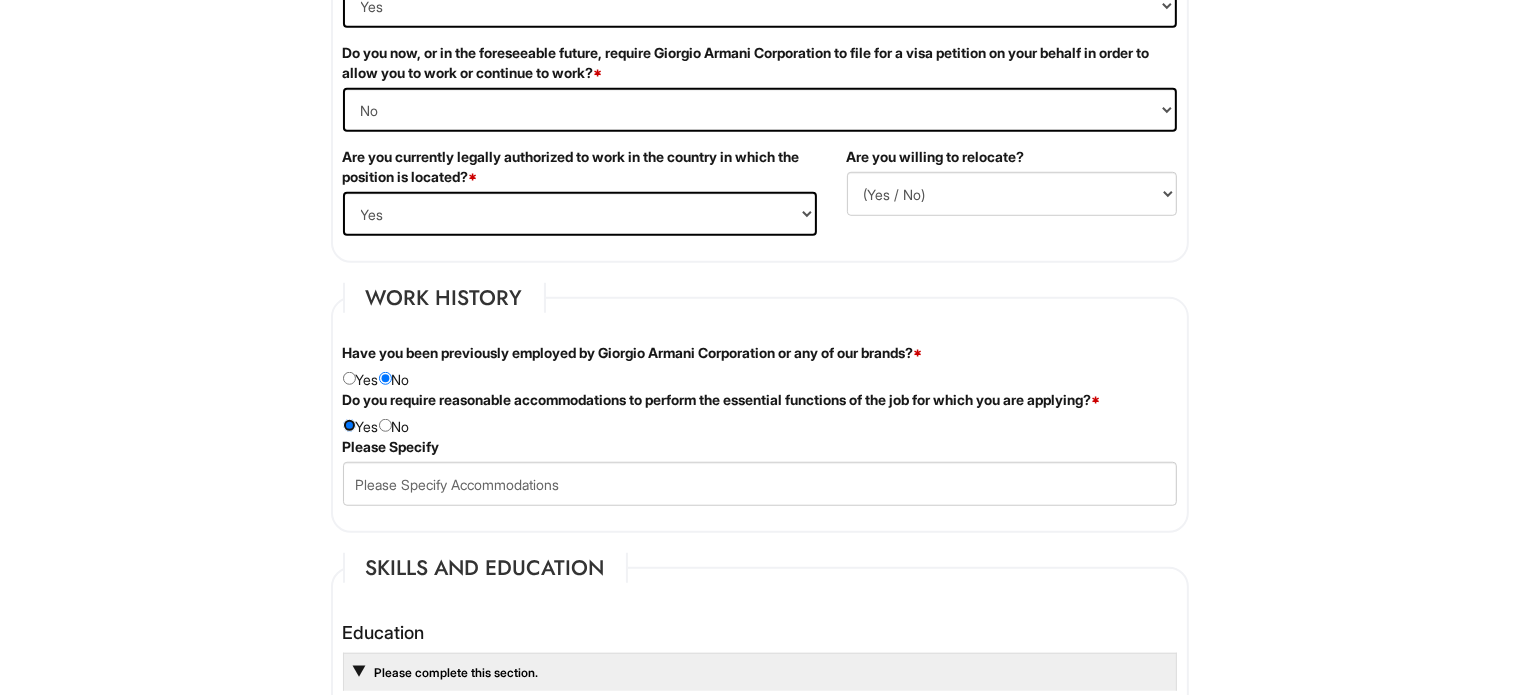 scroll, scrollTop: 1384, scrollLeft: 0, axis: vertical 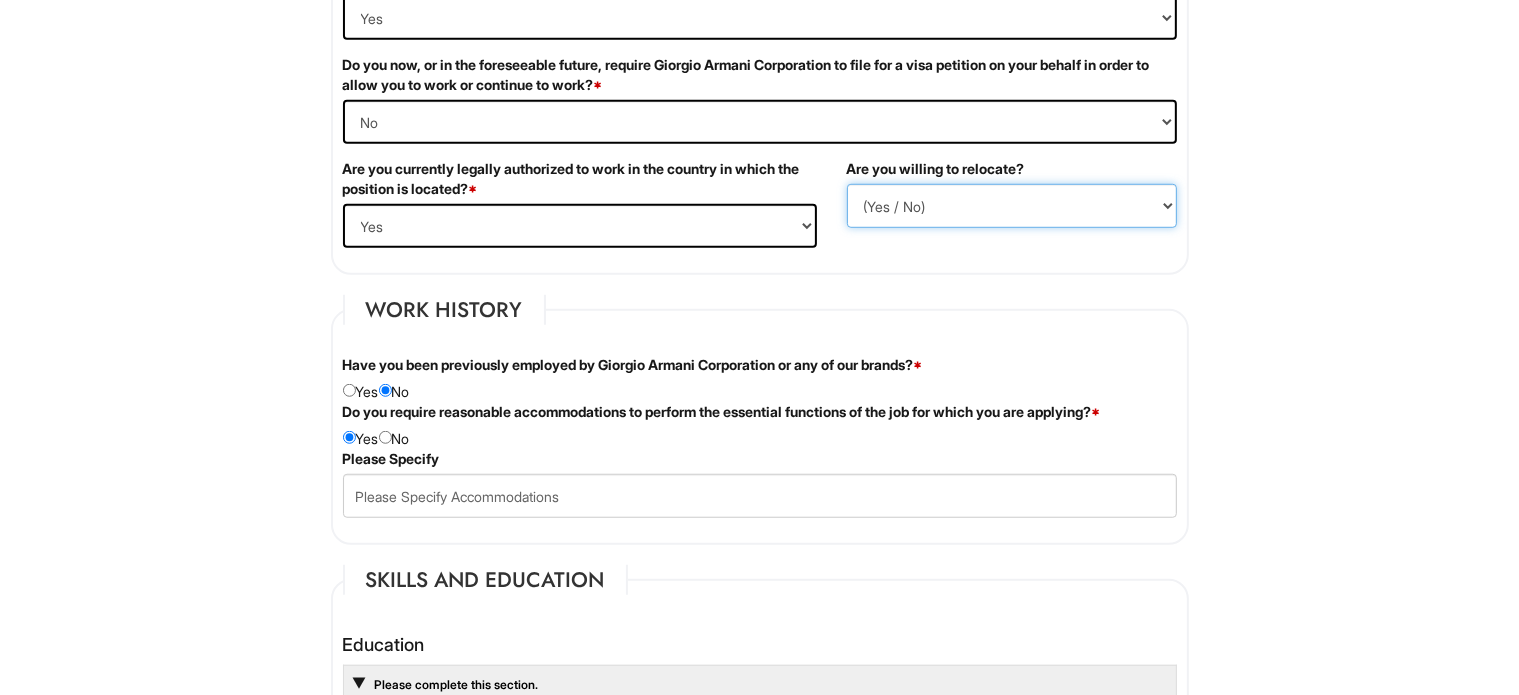 click on "(Yes / No) No Yes" at bounding box center [1012, 206] 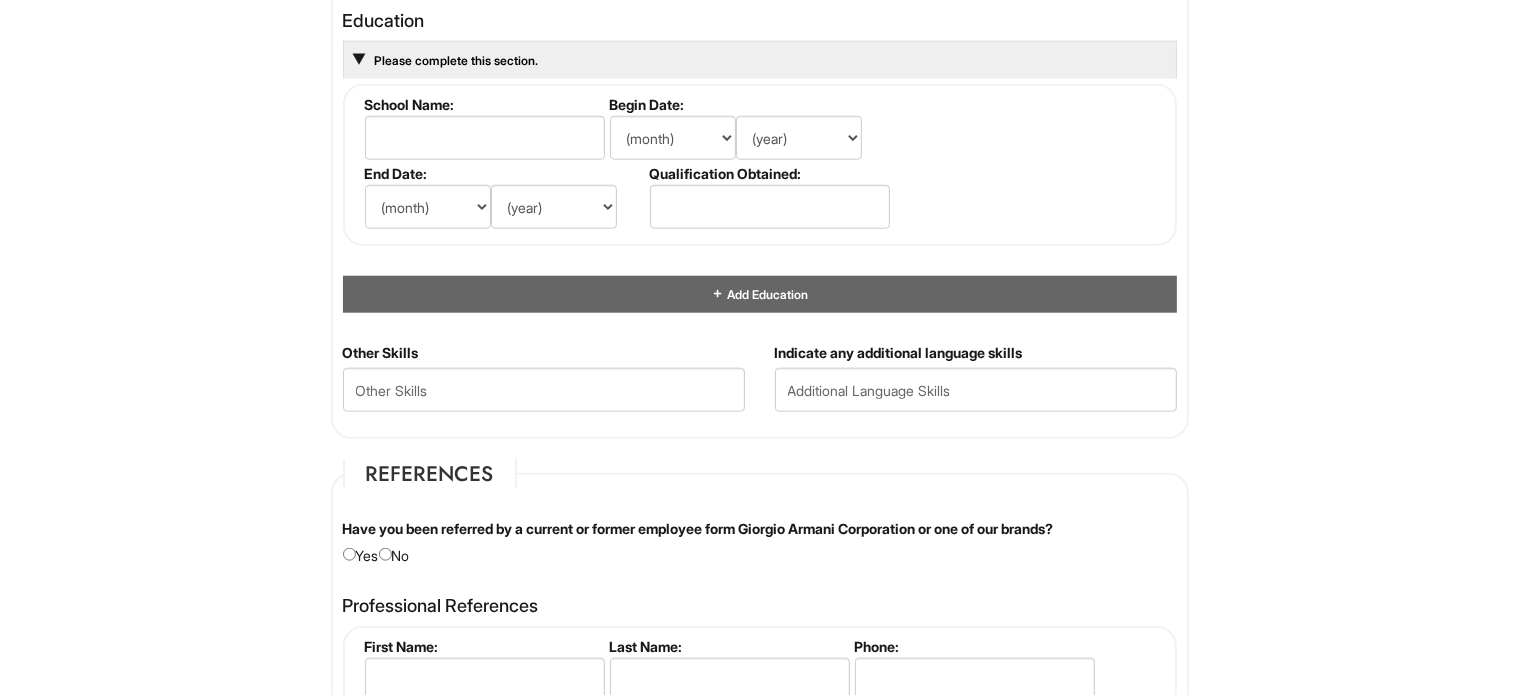 scroll, scrollTop: 2084, scrollLeft: 0, axis: vertical 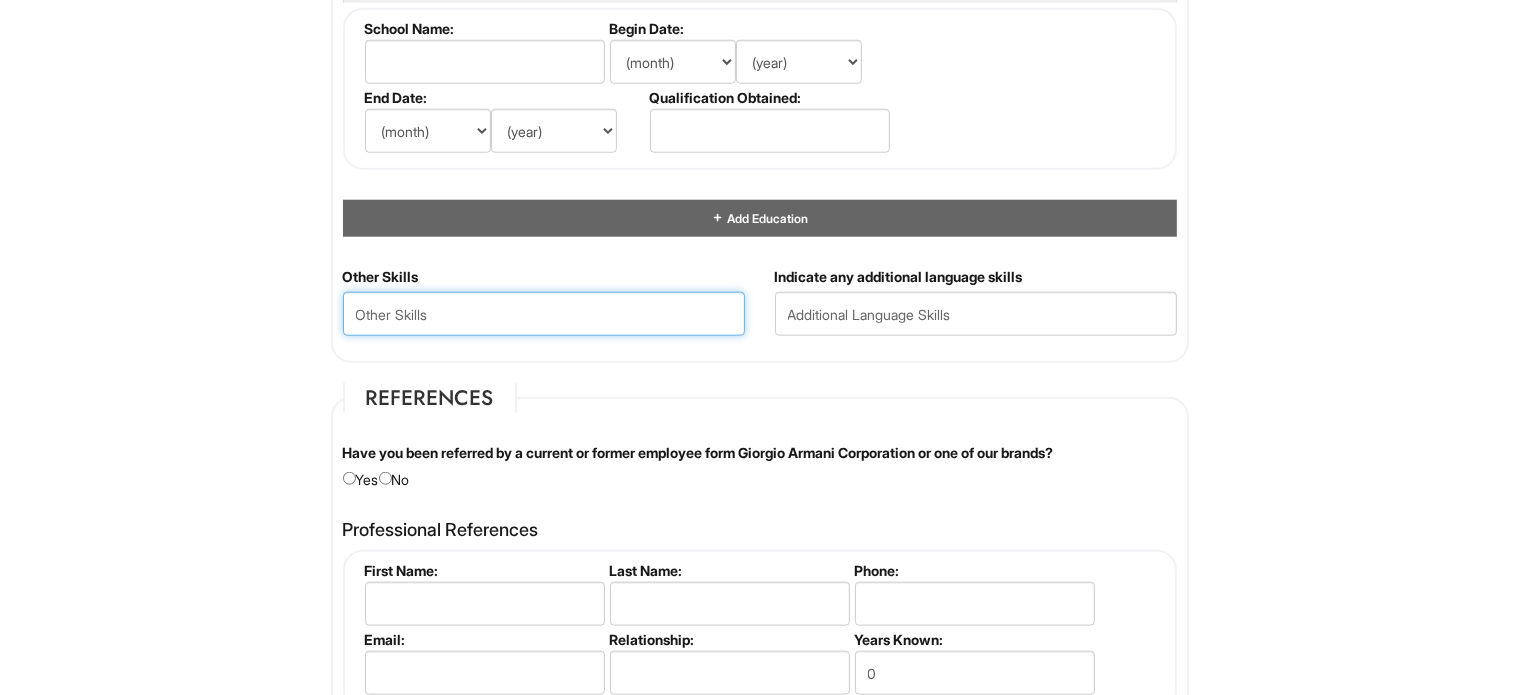 click at bounding box center (544, 314) 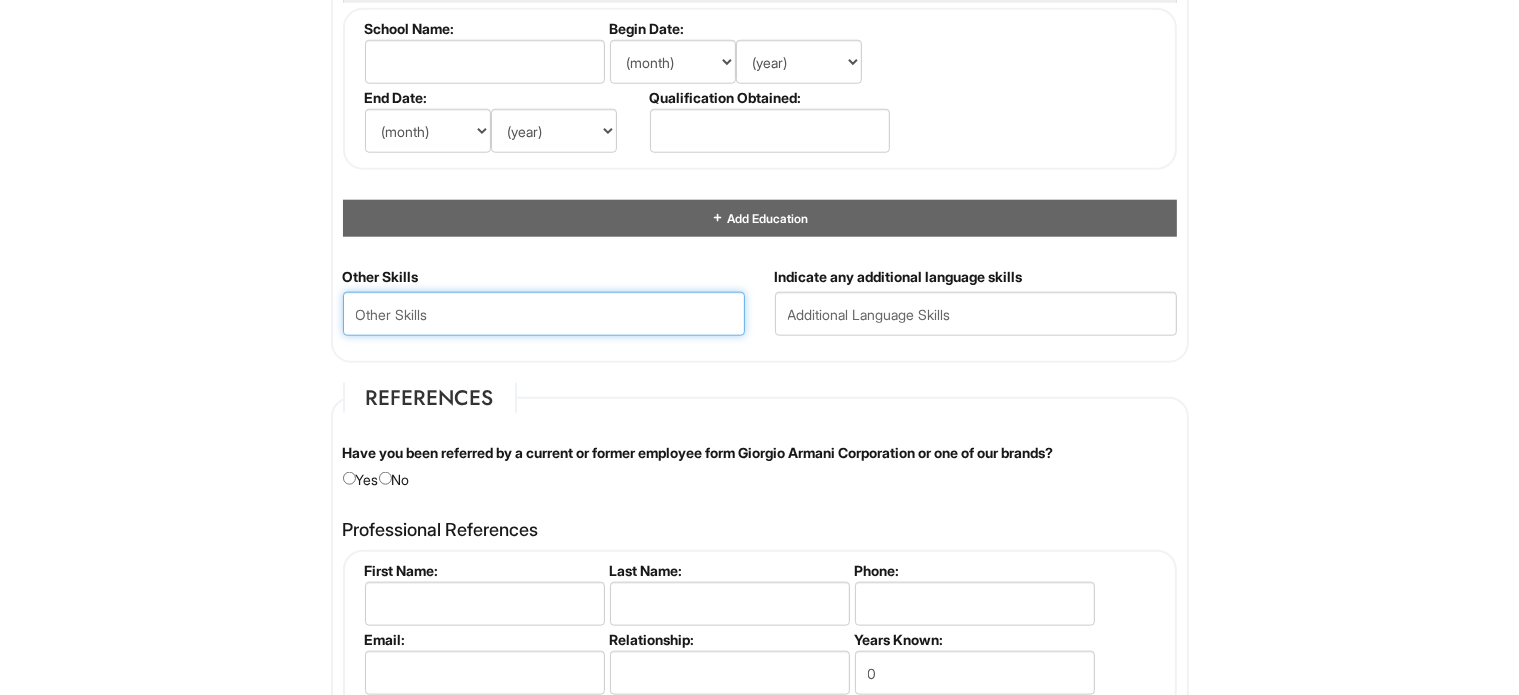 paste on "- Client-Focused Skills: Upselling, Styling, Retention Strategy, Conflict Resolution, Event Hosting - Technology: Salesforce (CONNECT), ClientBook, Microsoft Office, POS Systems, Clienteling Platforms - Languages: English (Fluent), Spanish (Fluent), Portuguese (Conversational), Italian (Conversational)" 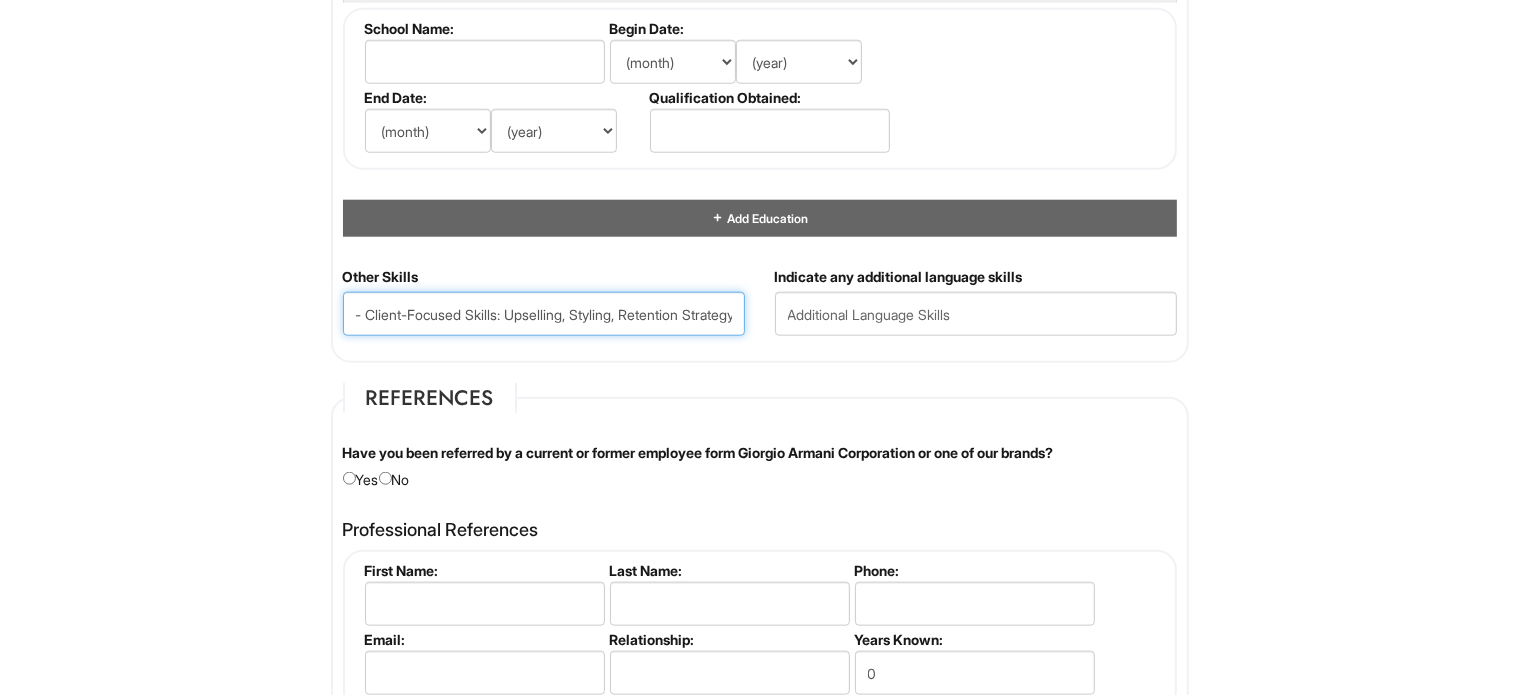 scroll, scrollTop: 0, scrollLeft: 1617, axis: horizontal 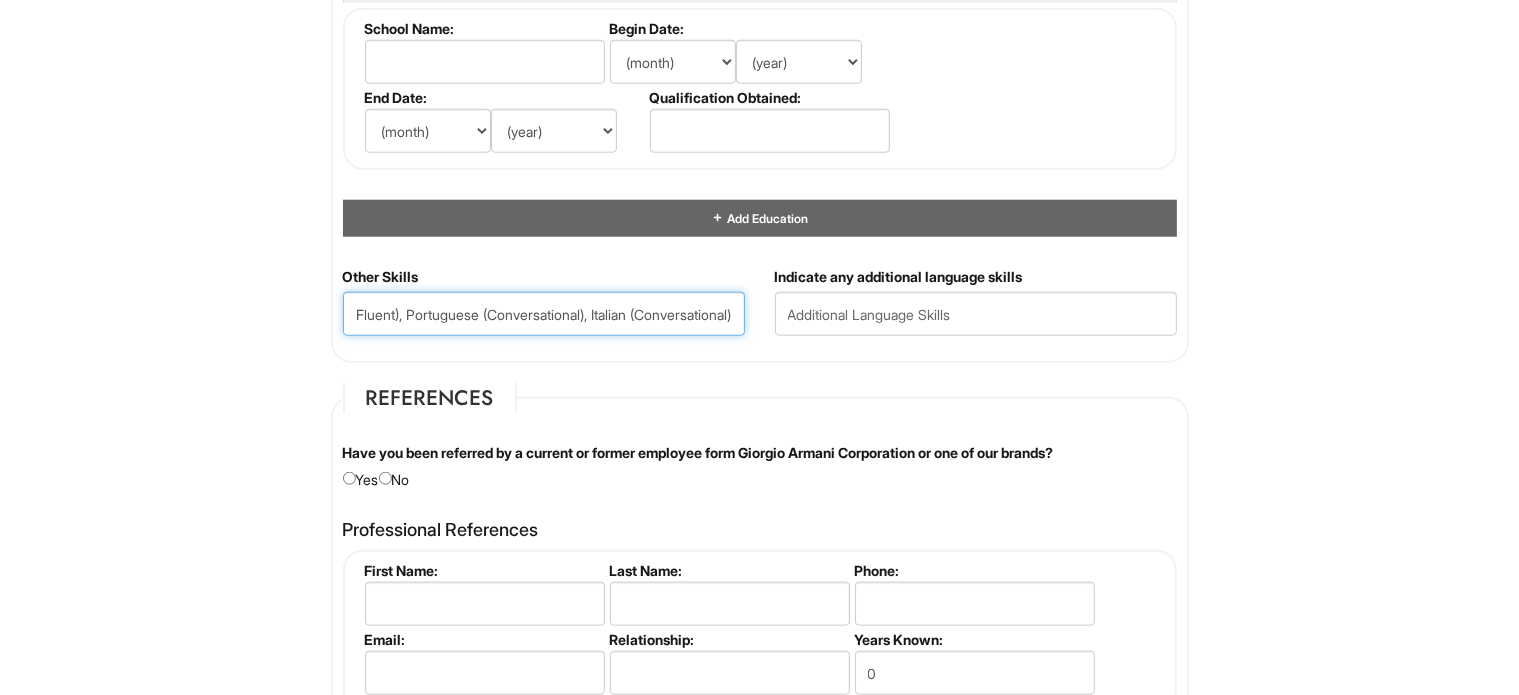 type on "- Client-Focused Skills: Upselling, Styling, Retention Strategy, Conflict Resolution, Event Hosting - Technology: Salesforce (CONNECT), ClientBook, Microsoft Office, POS Systems, Clienteling Platforms - Languages: English (Fluent), Spanish (Fluent), Portuguese (Conversational), Italian (Conversational)" 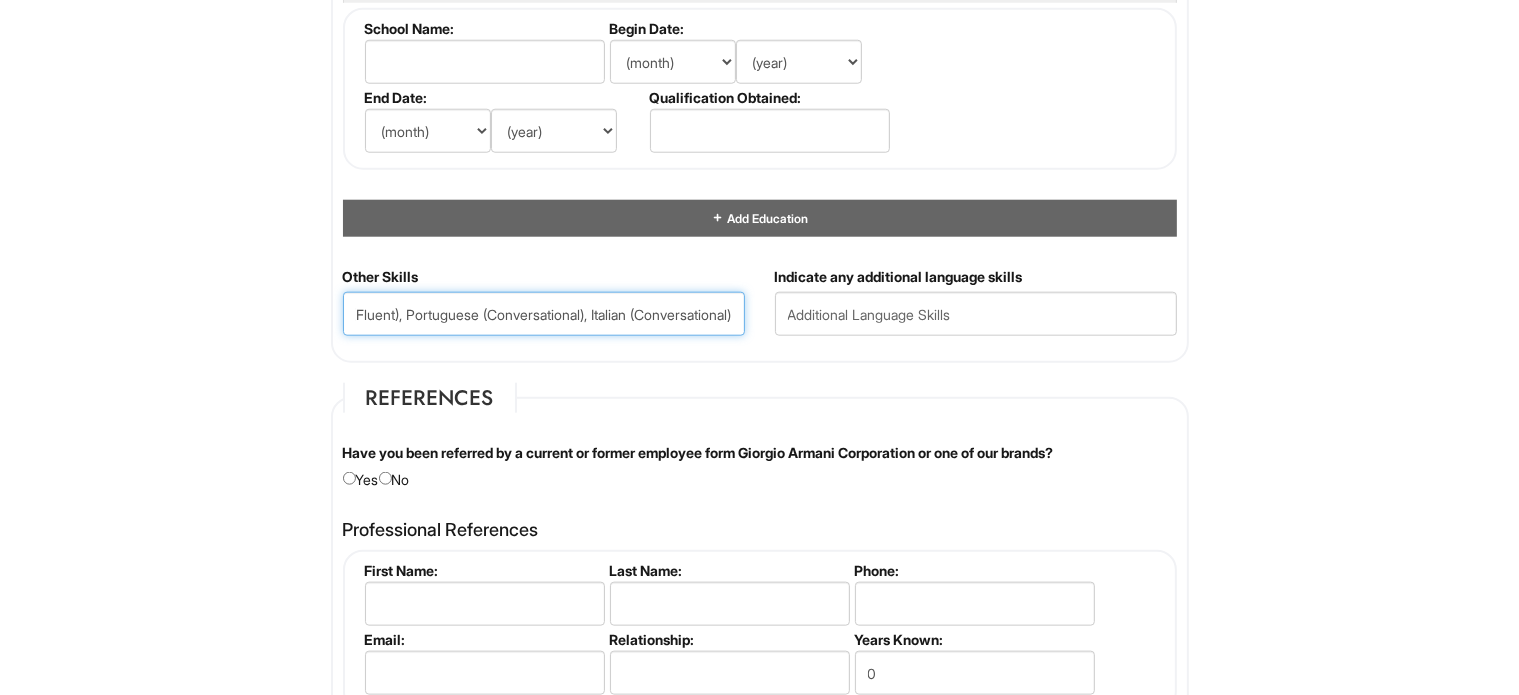 scroll, scrollTop: 0, scrollLeft: 0, axis: both 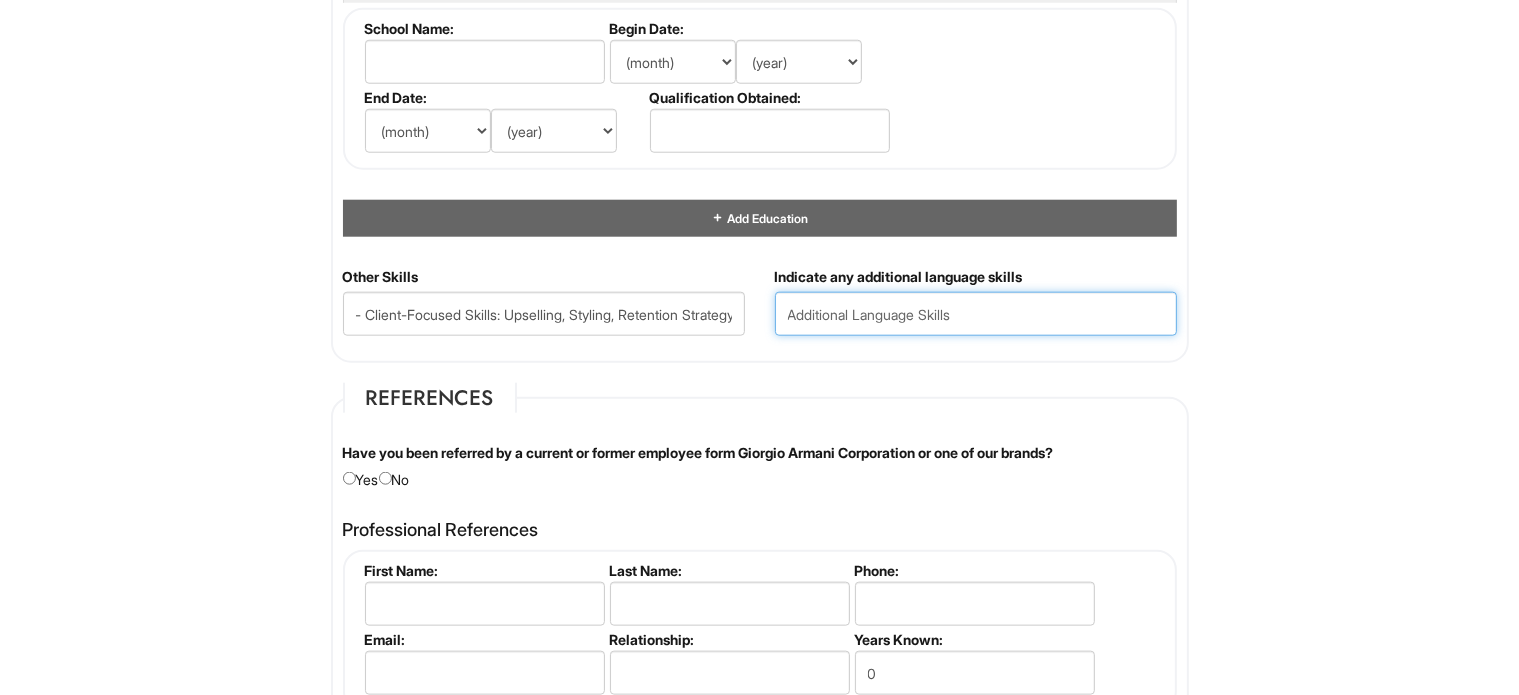 click at bounding box center (976, 314) 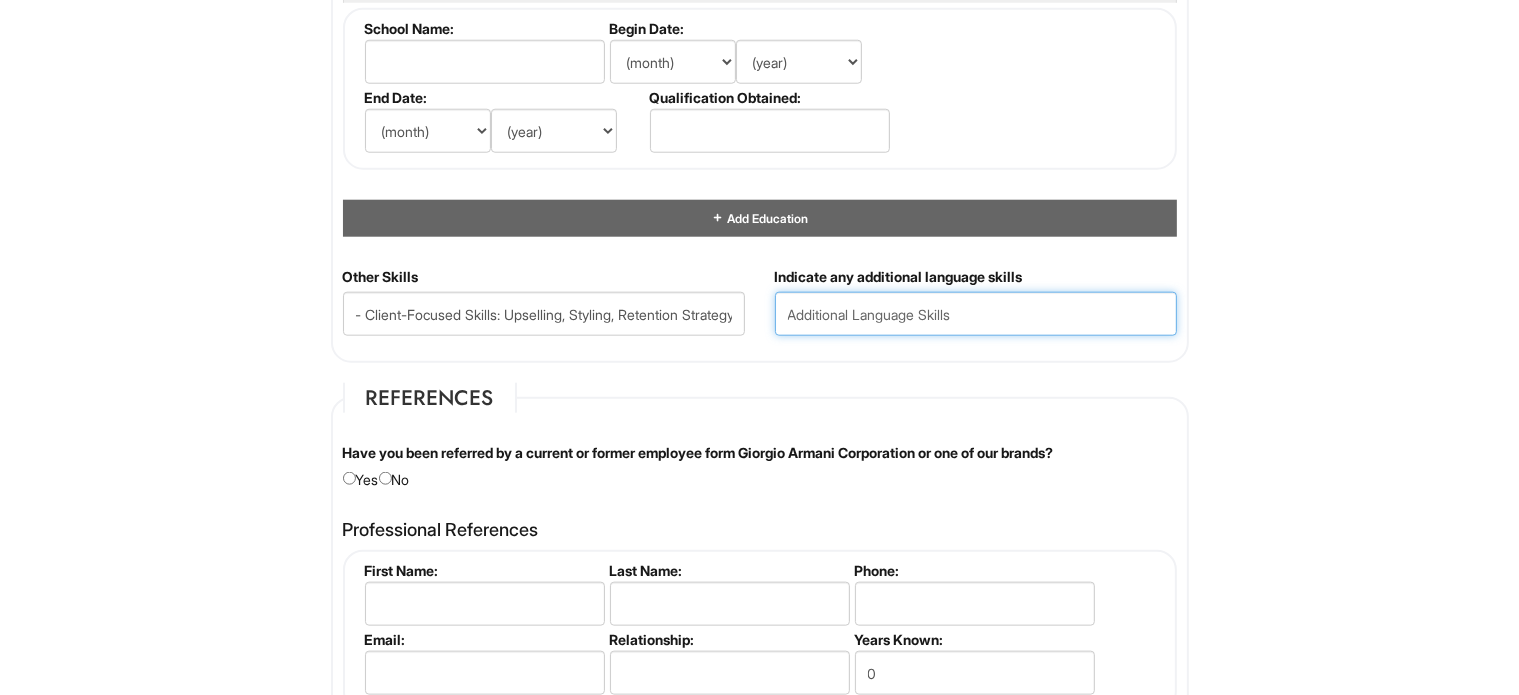 paste on "- Languages: English (Fluent), Spanish (Fluent), Portuguese (Conversational), Italian (Conversational)" 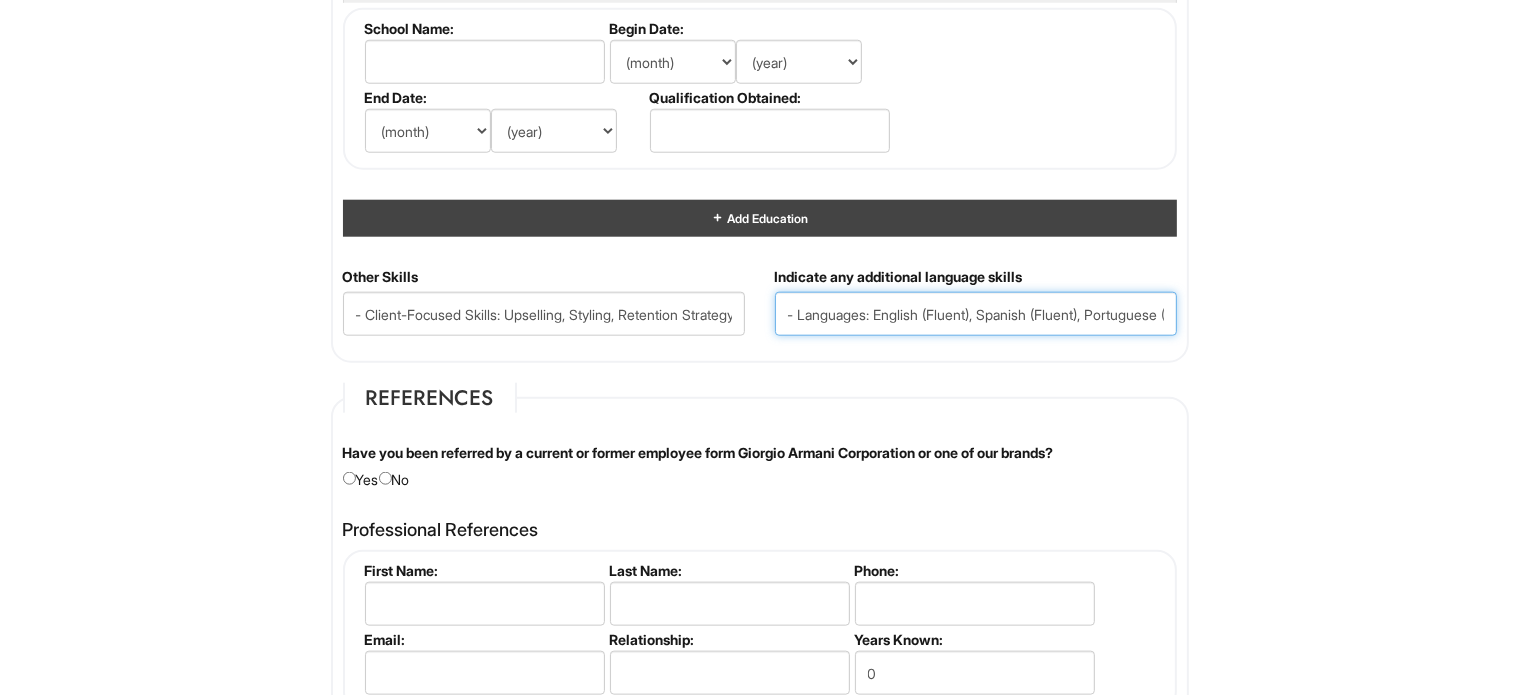 scroll, scrollTop: 0, scrollLeft: 290, axis: horizontal 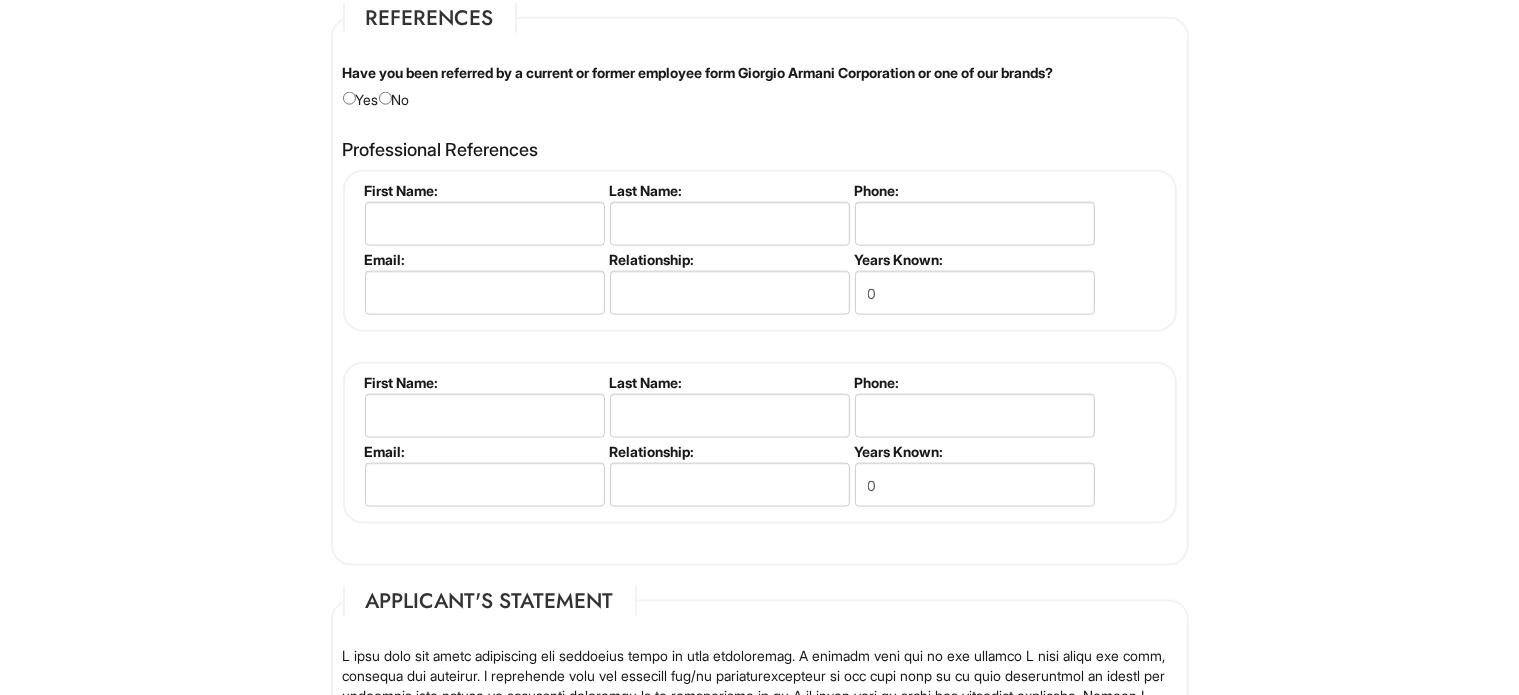 type on "- Languages: English (Fluent), Spanish (Fluent), Portuguese (Conversational), Italian (Conversational)" 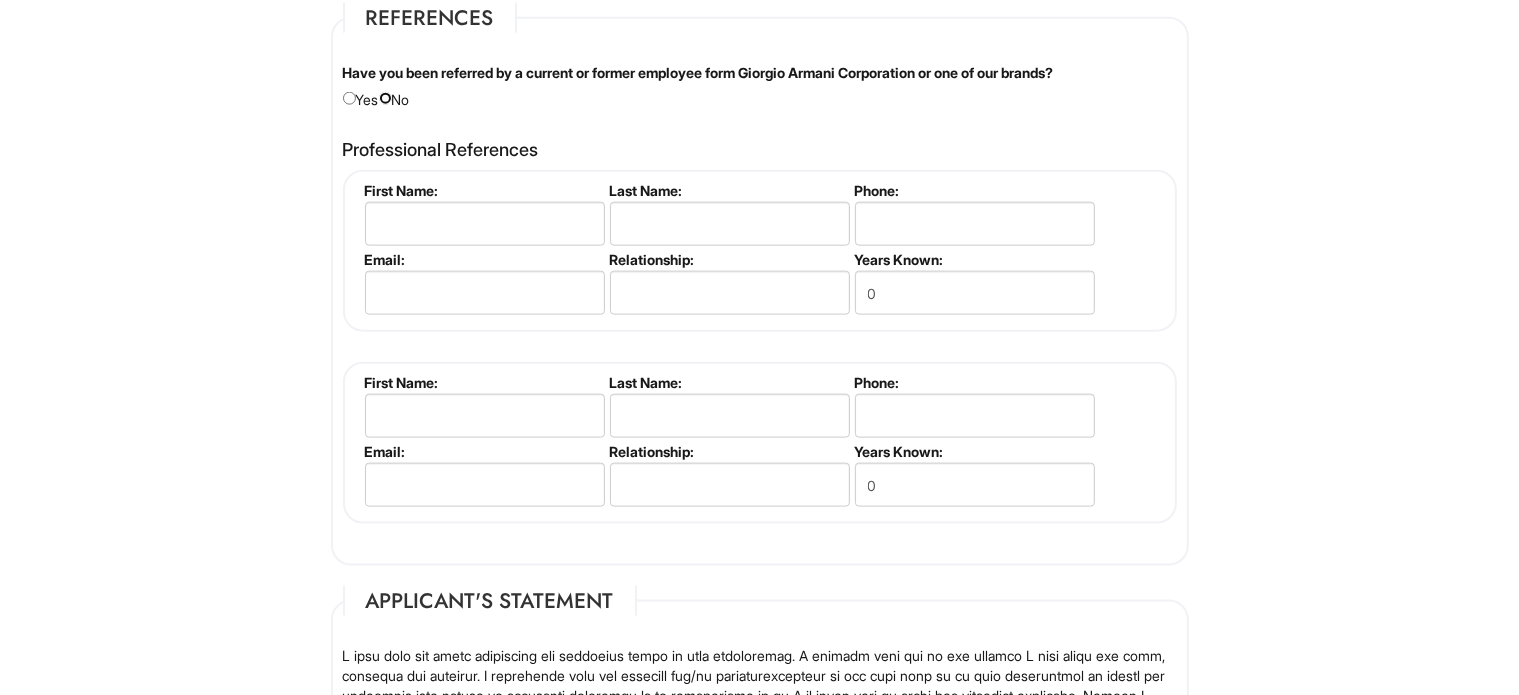 click at bounding box center [385, 98] 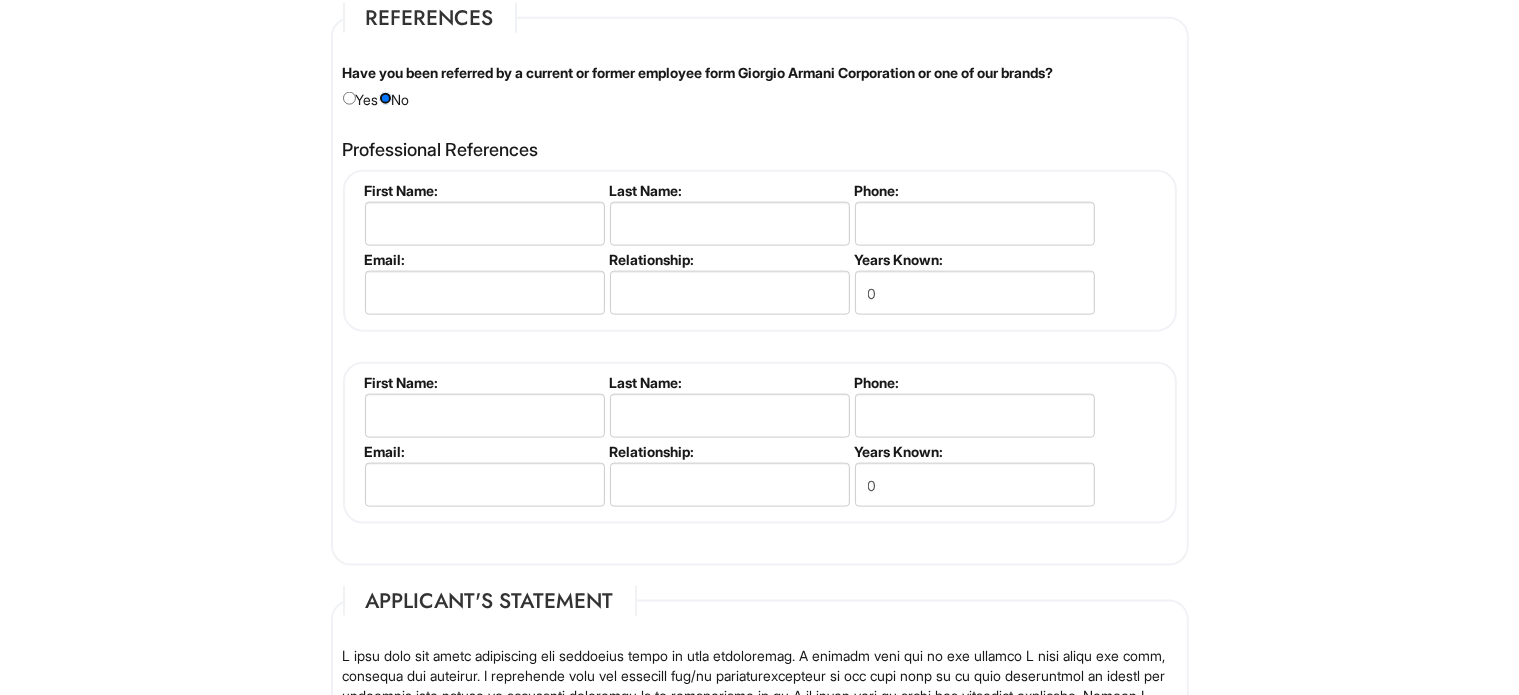 scroll, scrollTop: 0, scrollLeft: 0, axis: both 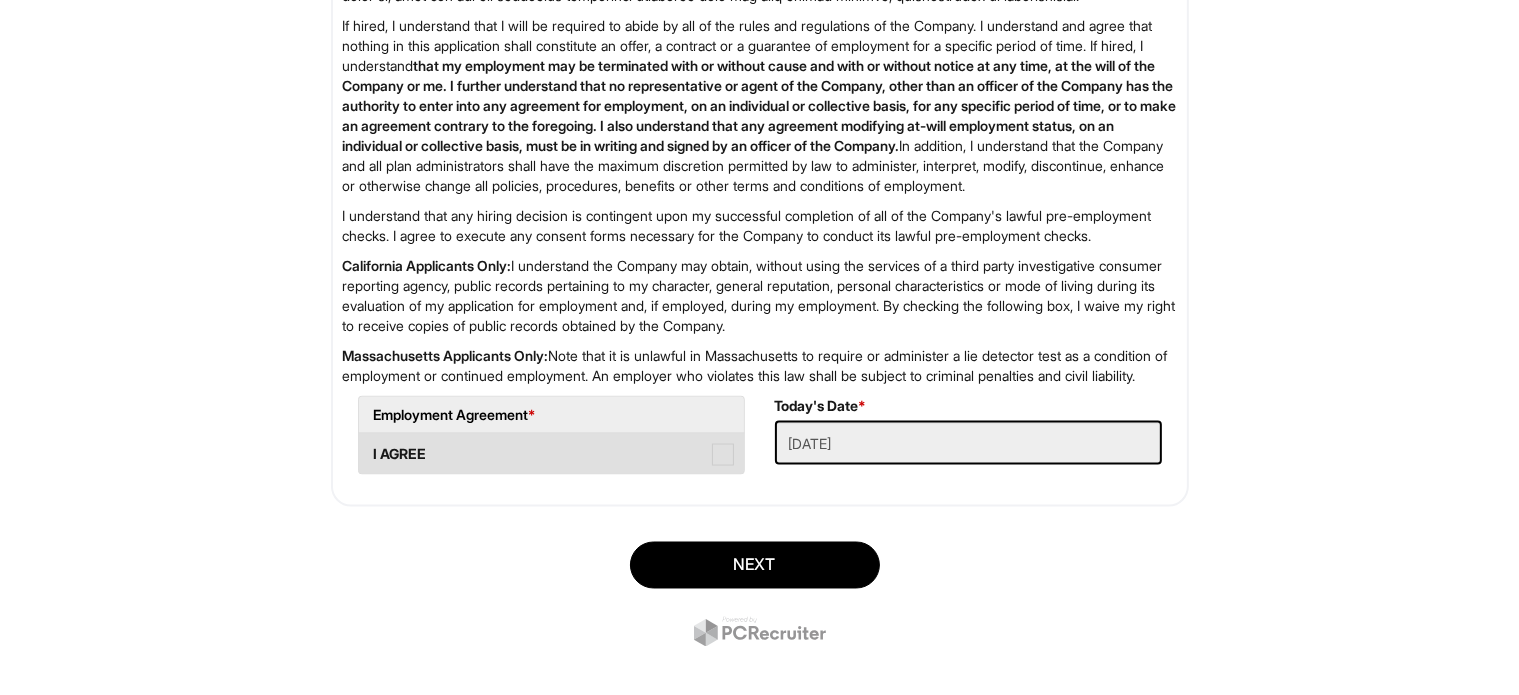 click on "I AGREE" at bounding box center [551, 454] 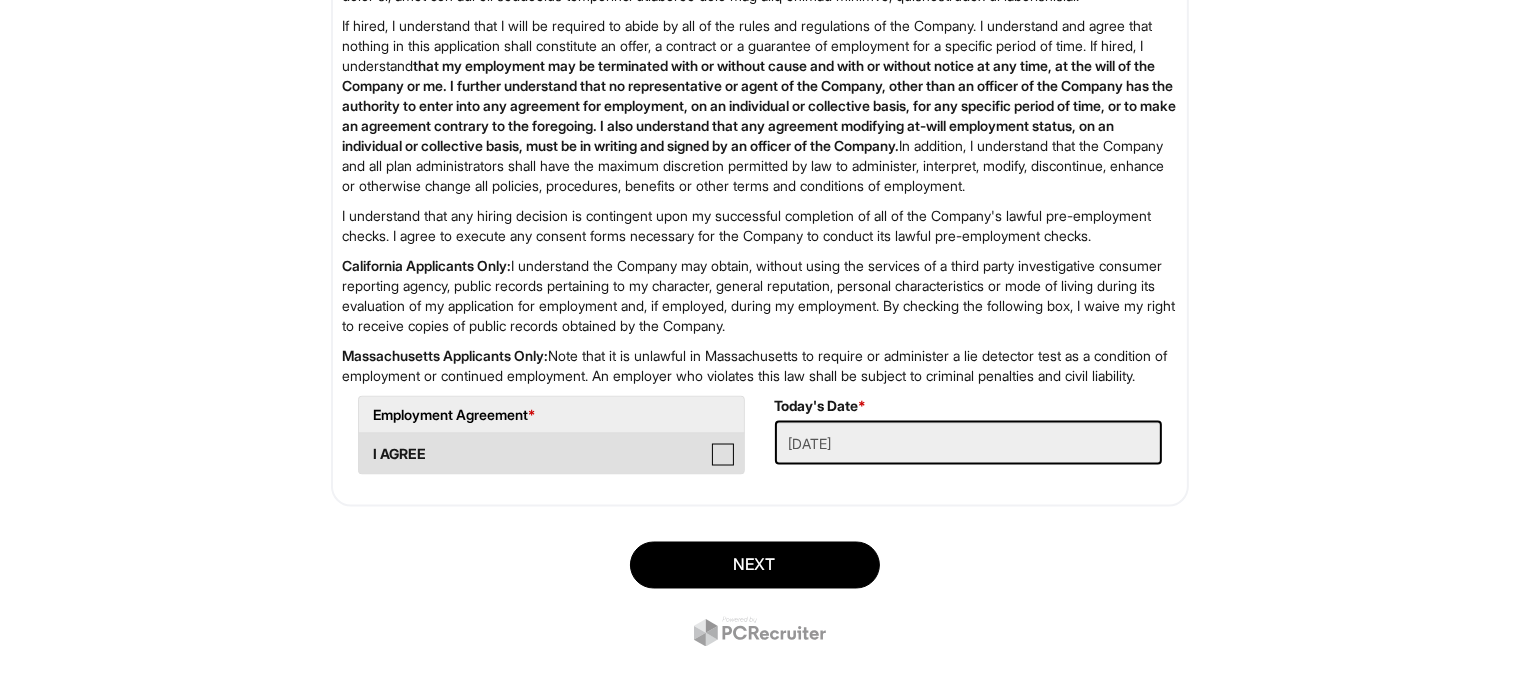 click on "I AGREE" at bounding box center [365, 444] 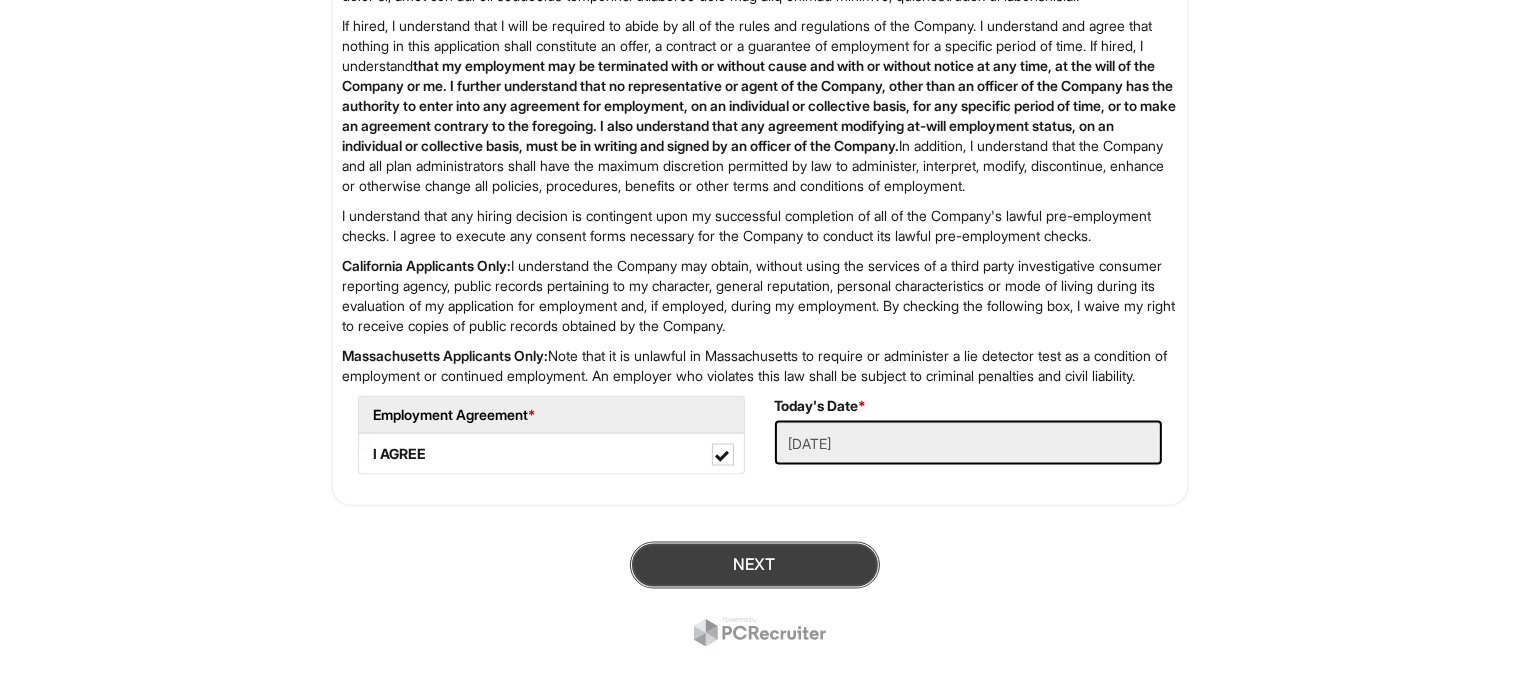 click on "Next" at bounding box center [755, 565] 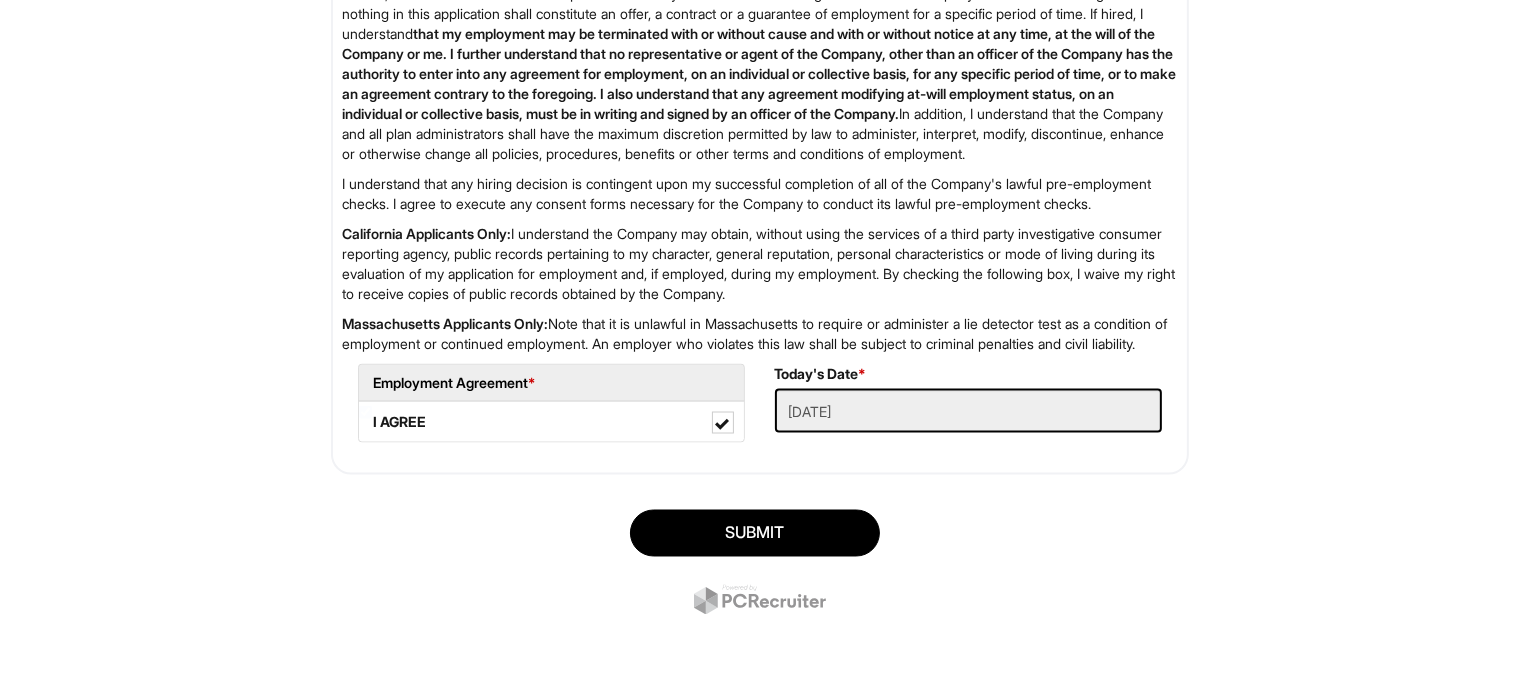 scroll, scrollTop: 3364, scrollLeft: 0, axis: vertical 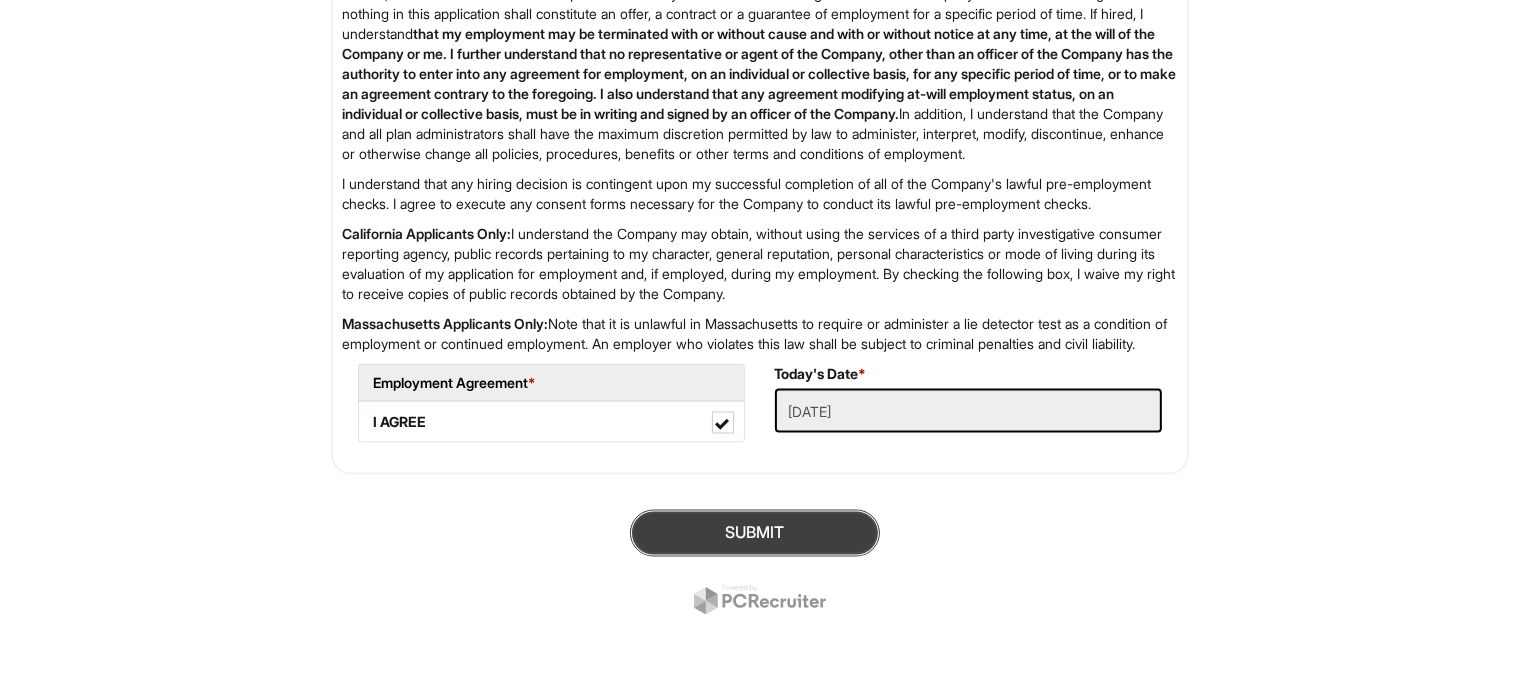 click on "SUBMIT" at bounding box center (755, 533) 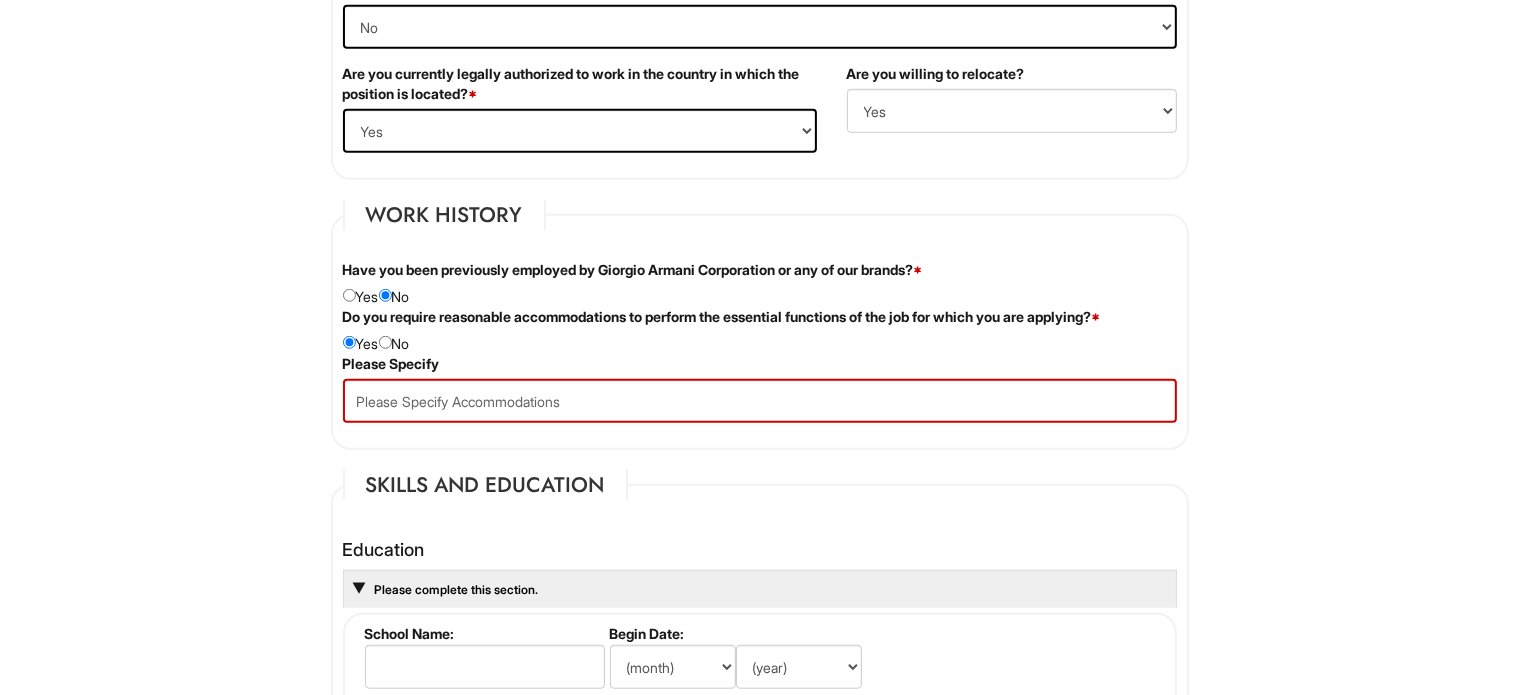 scroll, scrollTop: 1521, scrollLeft: 0, axis: vertical 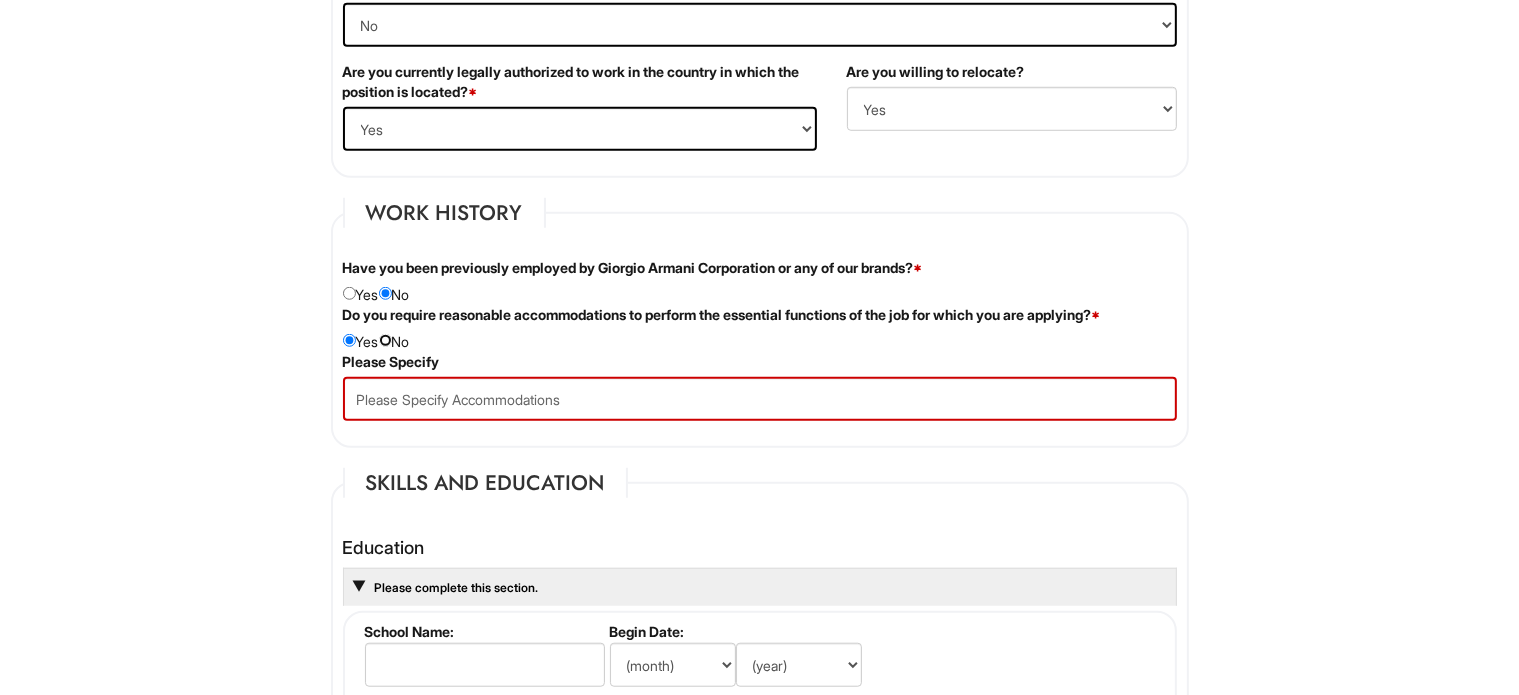 click at bounding box center [385, 340] 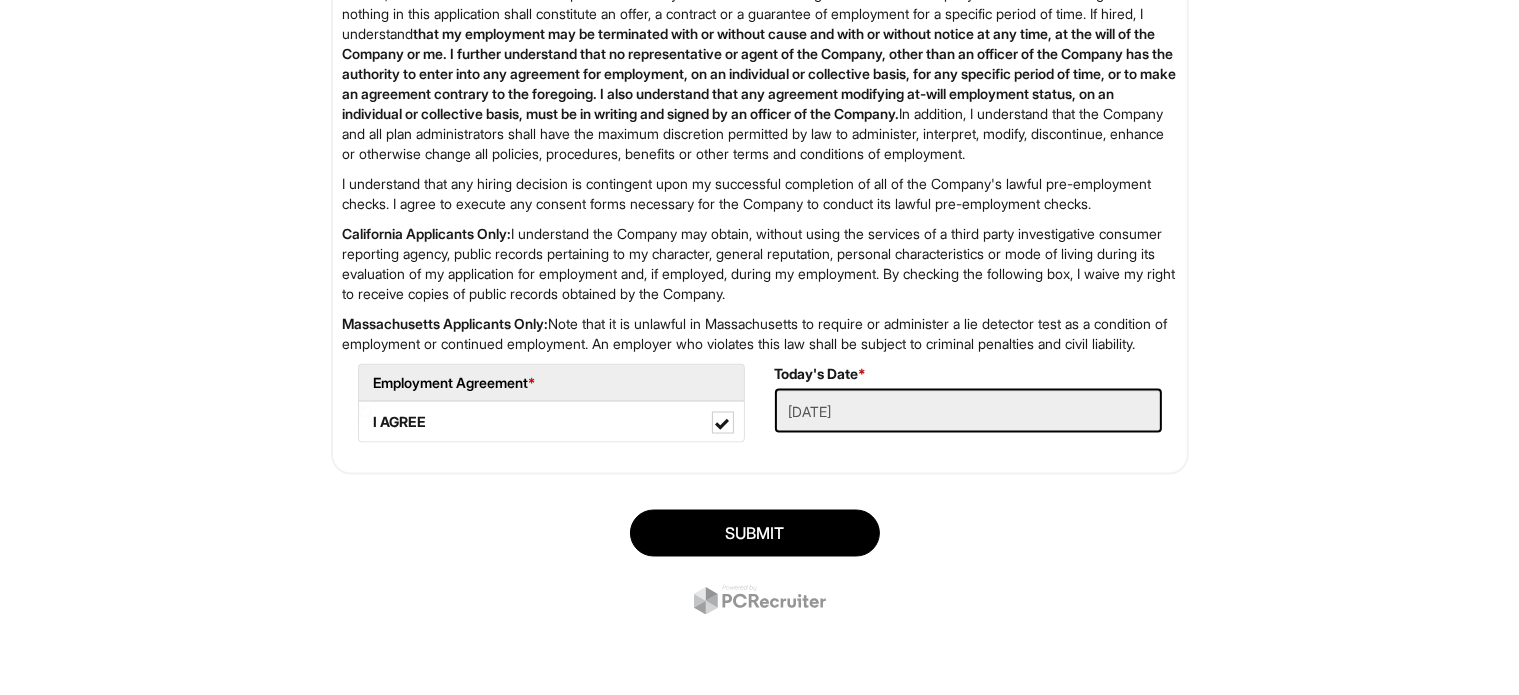 scroll, scrollTop: 3320, scrollLeft: 0, axis: vertical 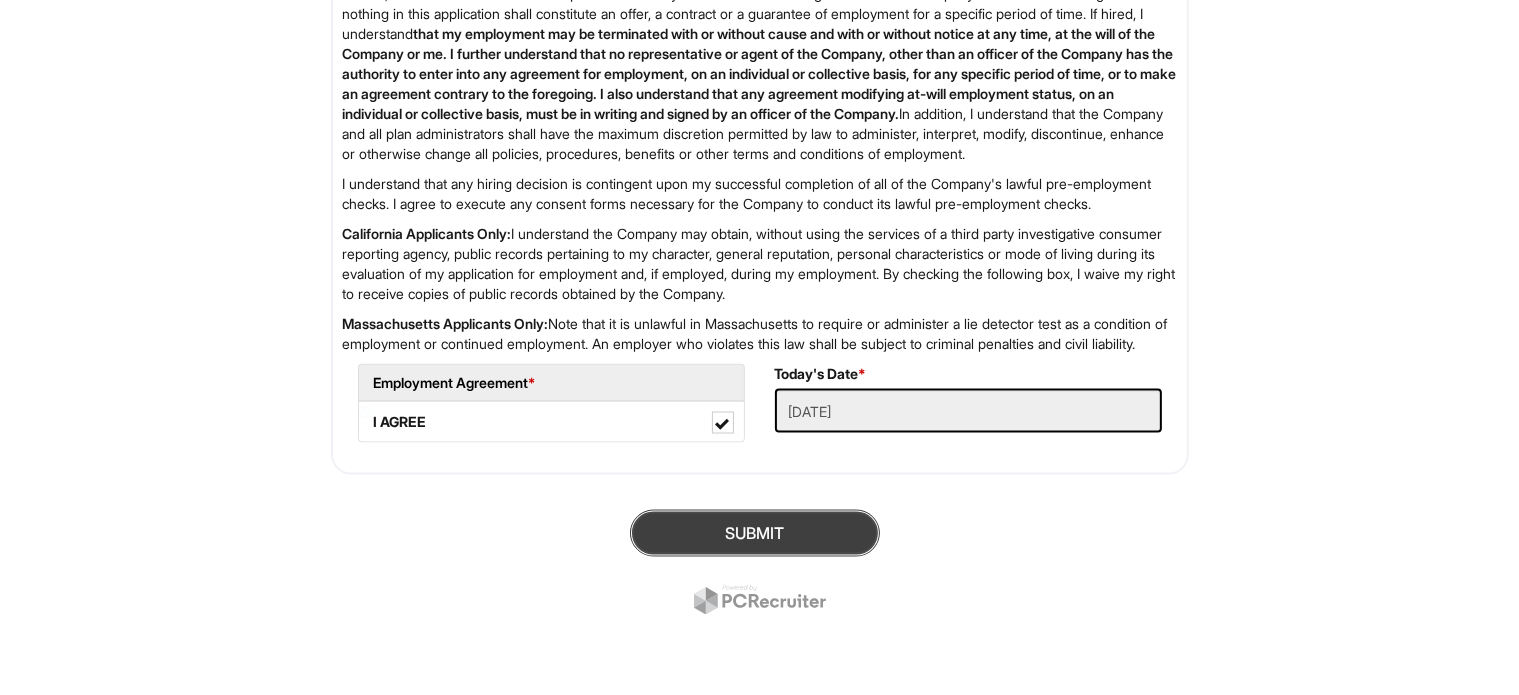 click on "SUBMIT" at bounding box center [755, 533] 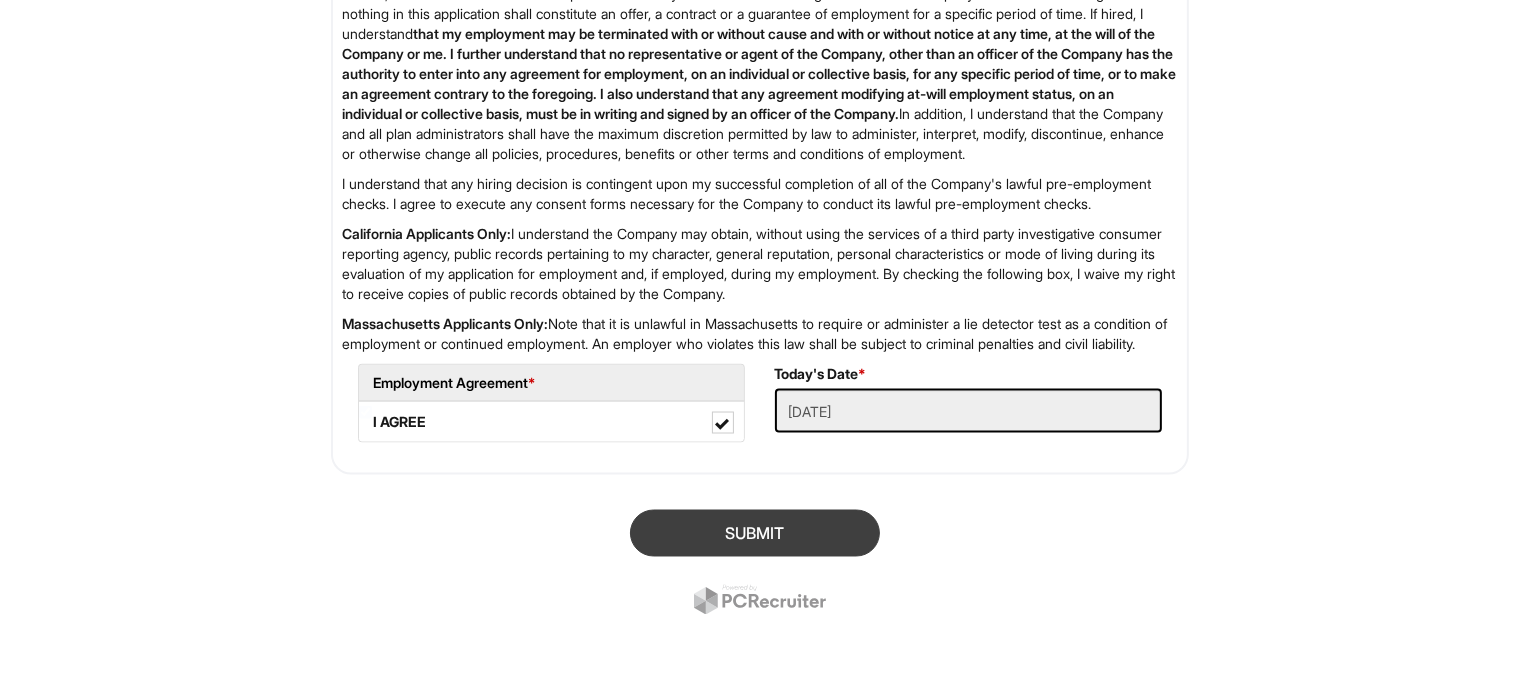 scroll, scrollTop: 121, scrollLeft: 0, axis: vertical 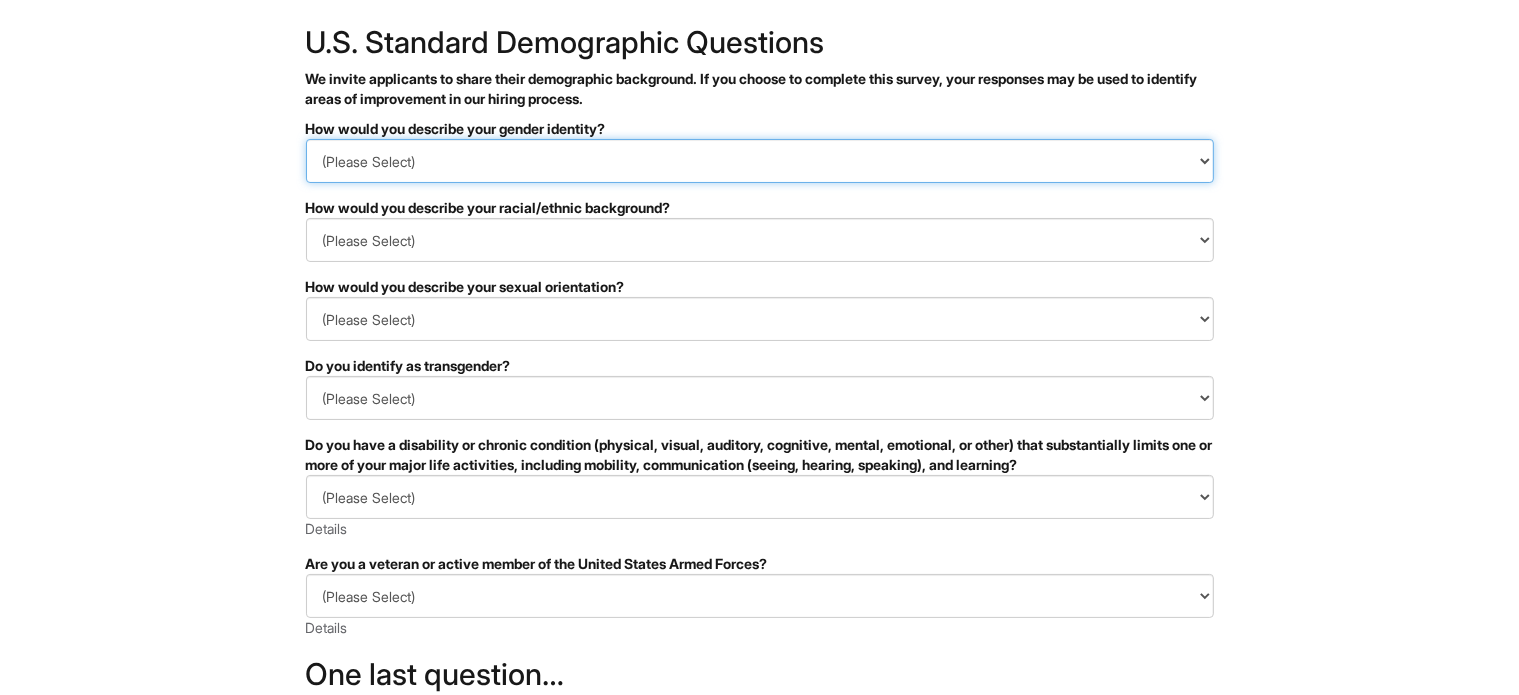click on "(Please Select) Man Woman Non-binary I prefer to self-describe I don't wish to answer" at bounding box center [760, 161] 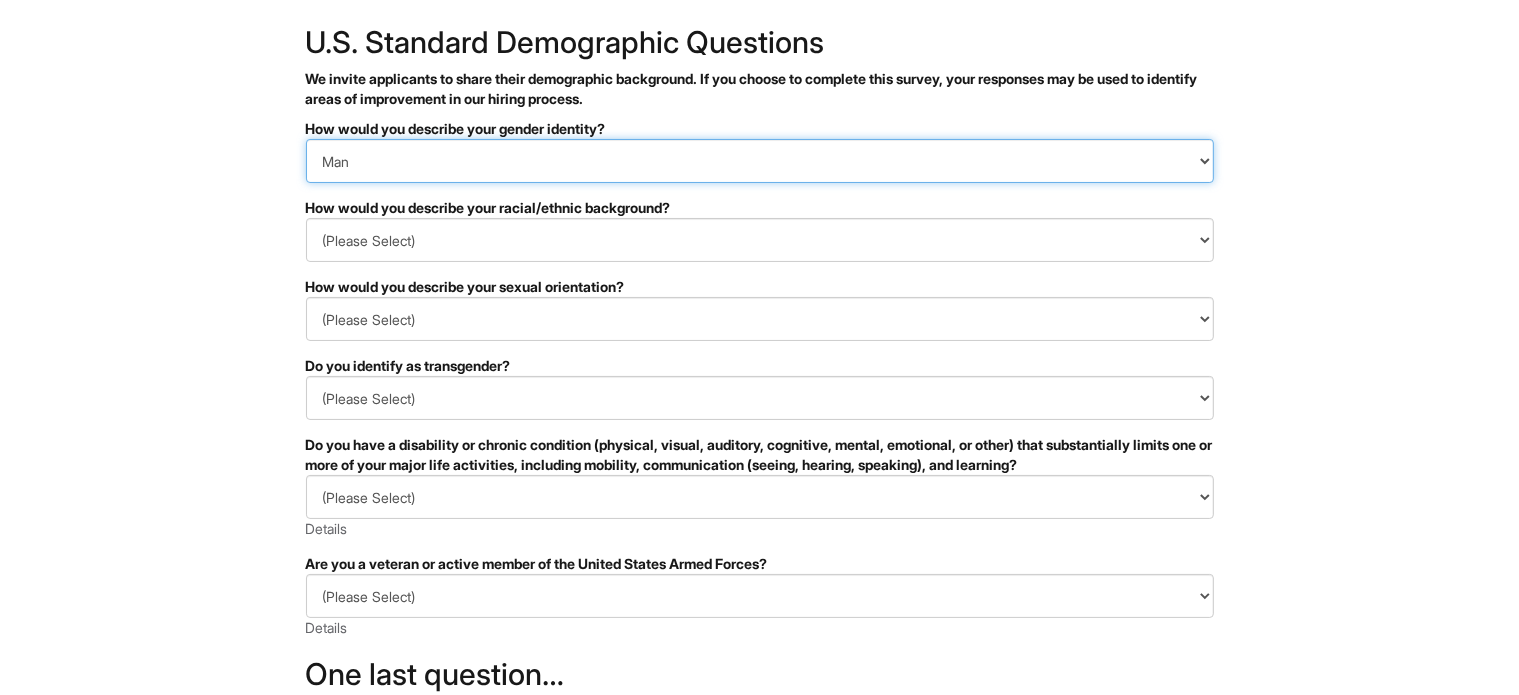 click on "(Please Select) Man Woman Non-binary I prefer to self-describe I don't wish to answer" at bounding box center [760, 161] 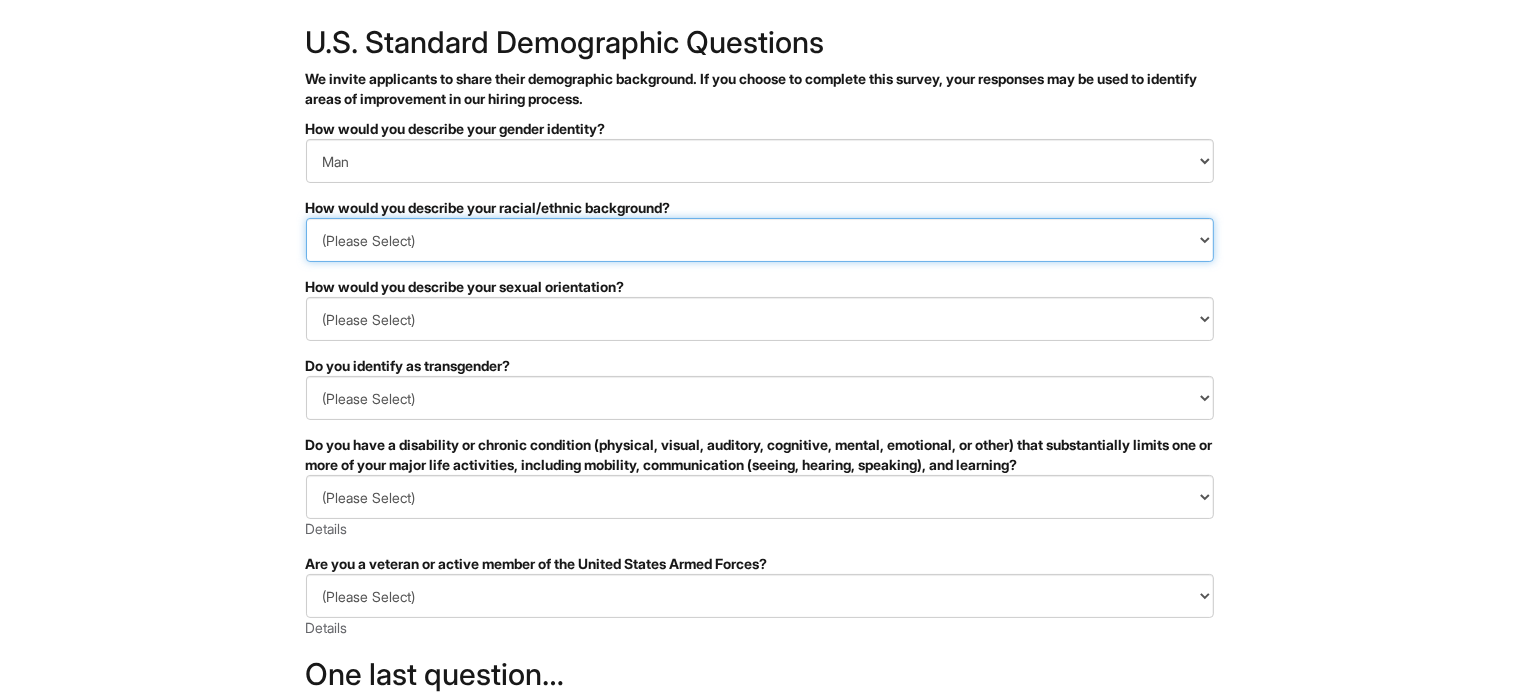 click on "(Please Select) Black or of African descent    East Asian    Hispanic, Latinx or of Spanish Origin    Indigenous, American Indian or Alaska Native    Middle Eastern or North African    Native Hawaiian or Pacific Islander    South Asian    Southeast Asian    White or European    I prefer to self-describe    I don't wish to answer" at bounding box center [760, 240] 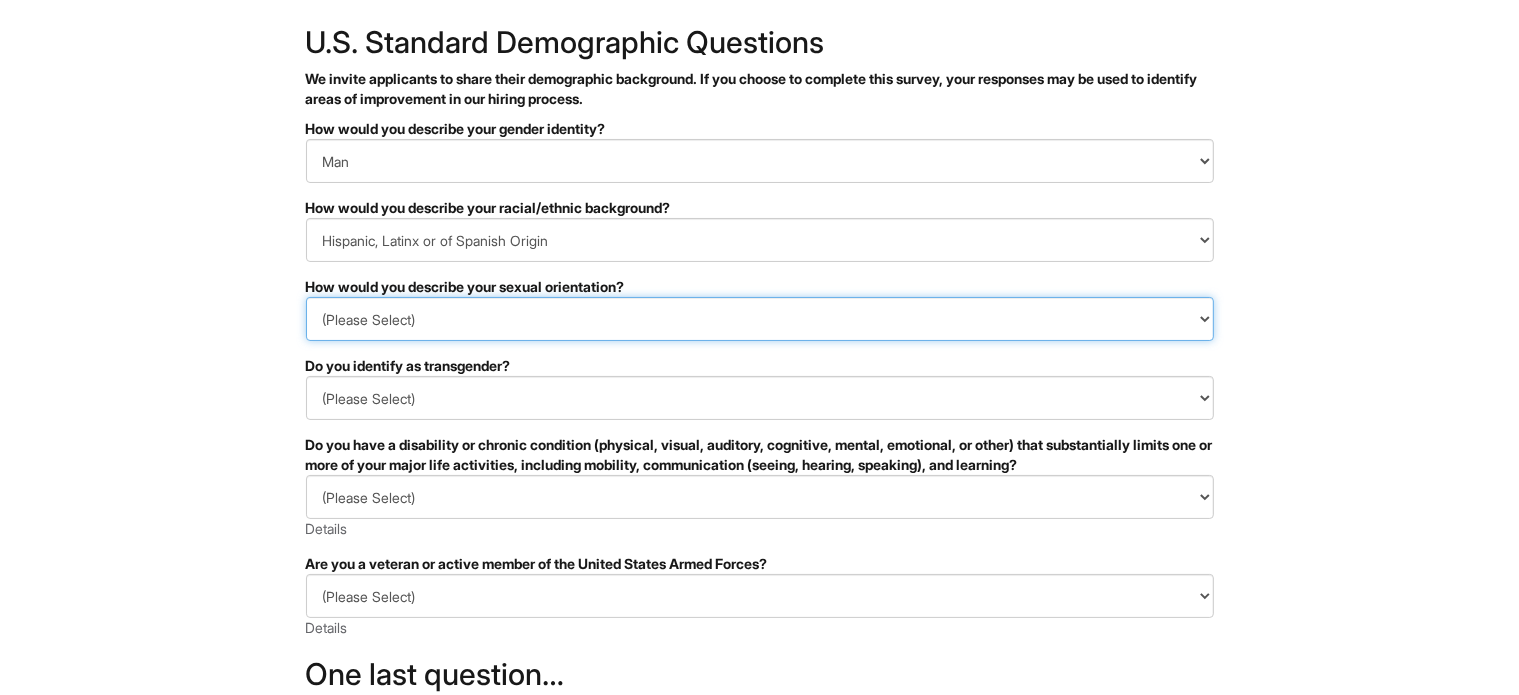 click on "(Please Select) Asexual Bisexual and/or pansexual Gay Heterosexual Lesbian Queer I prefer to self-describe I don't wish to answer" at bounding box center (760, 319) 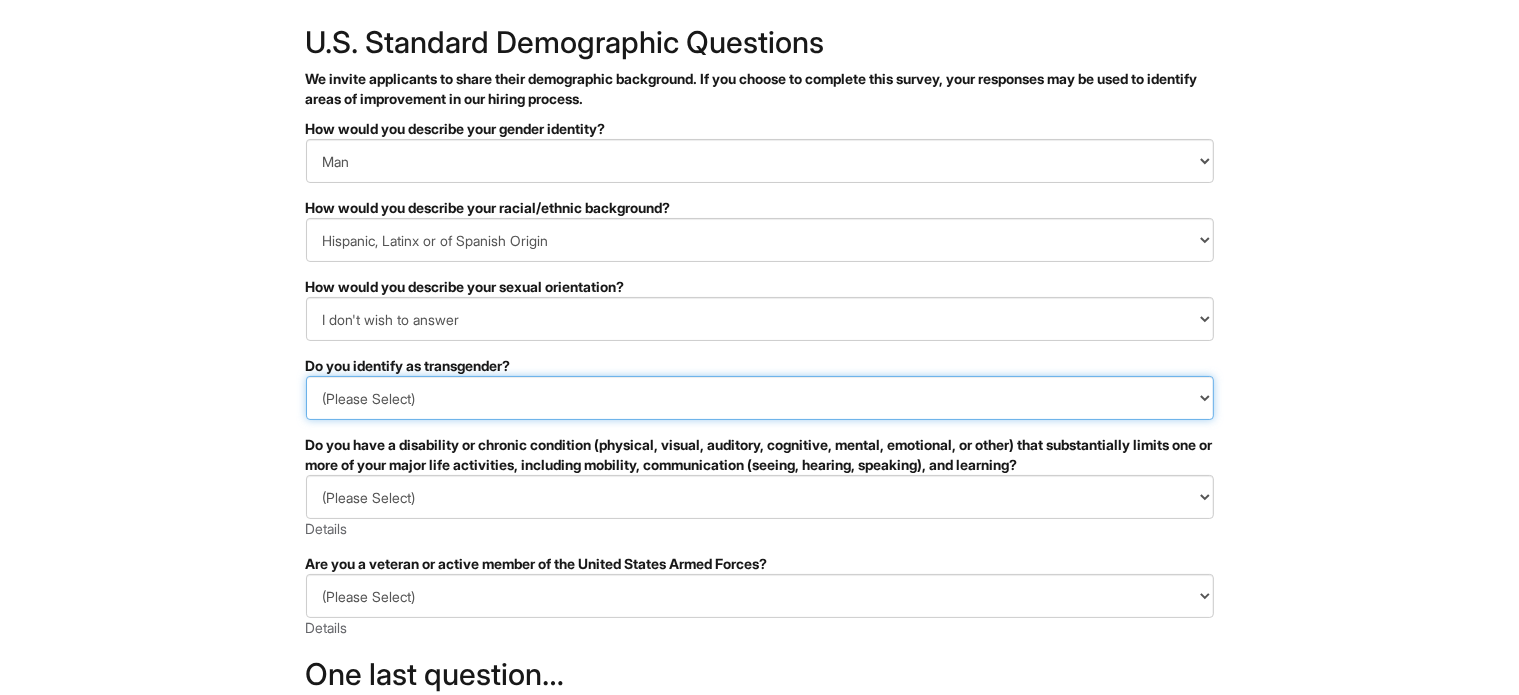 click on "(Please Select) Yes No I prefer to self-describe I don't wish to answer" at bounding box center [760, 398] 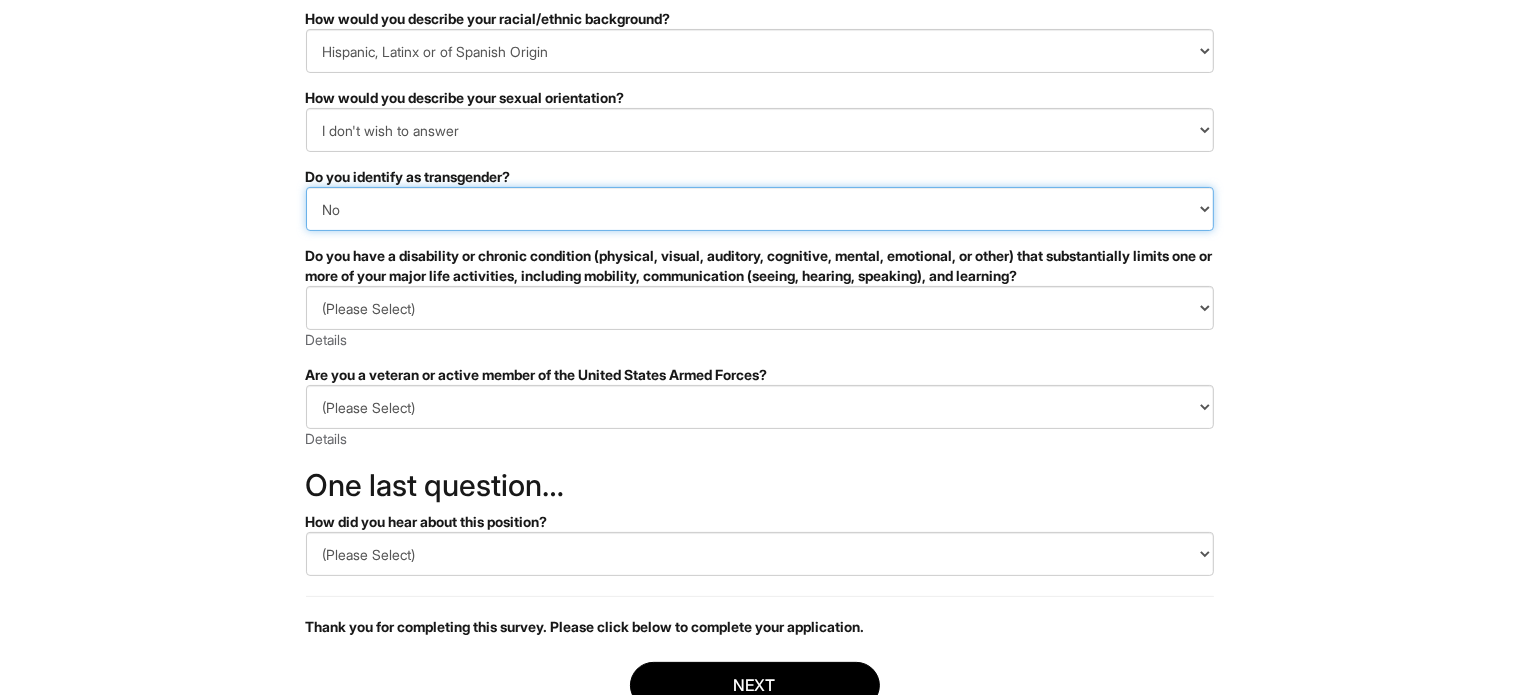 scroll, scrollTop: 300, scrollLeft: 0, axis: vertical 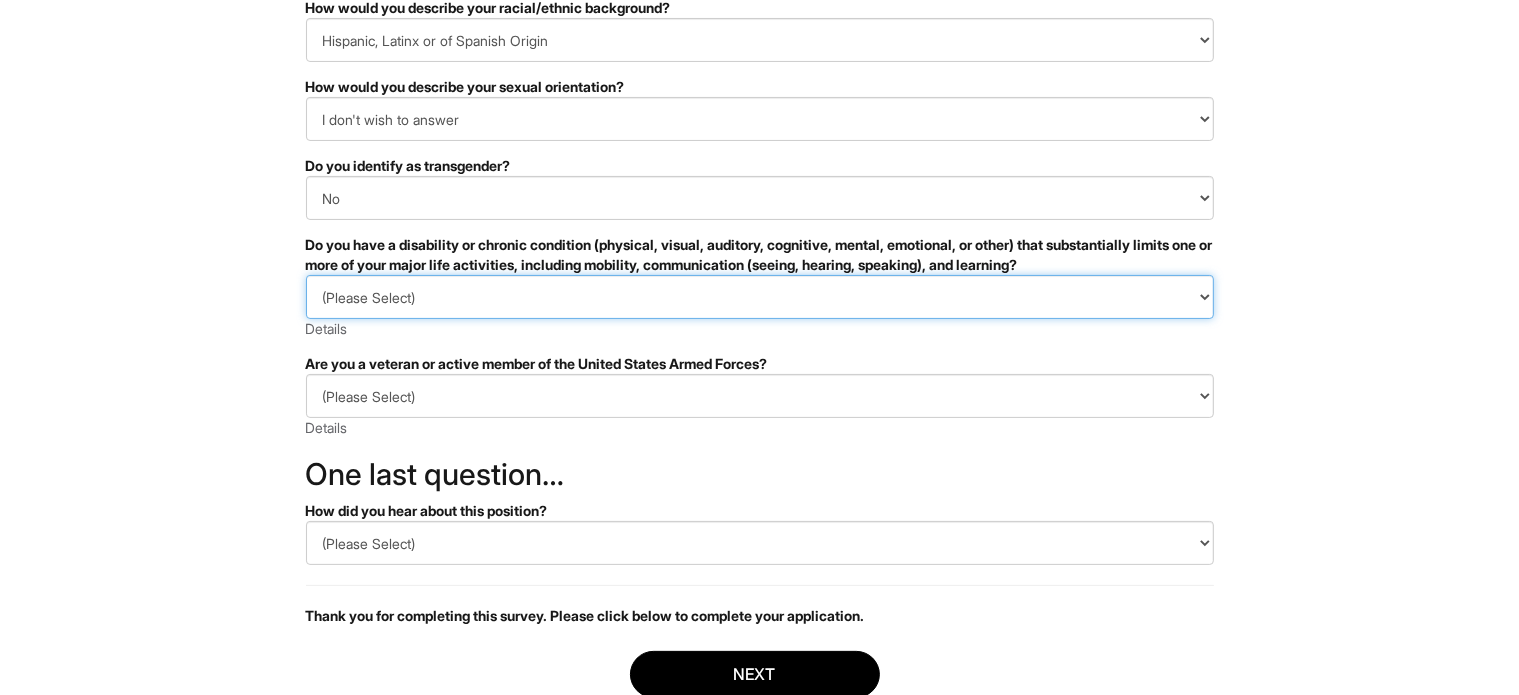 click on "(Please Select) YES, I HAVE A DISABILITY (or previously had a disability) NO, I DON'T HAVE A DISABILITY I DON'T WISH TO ANSWER" at bounding box center (760, 297) 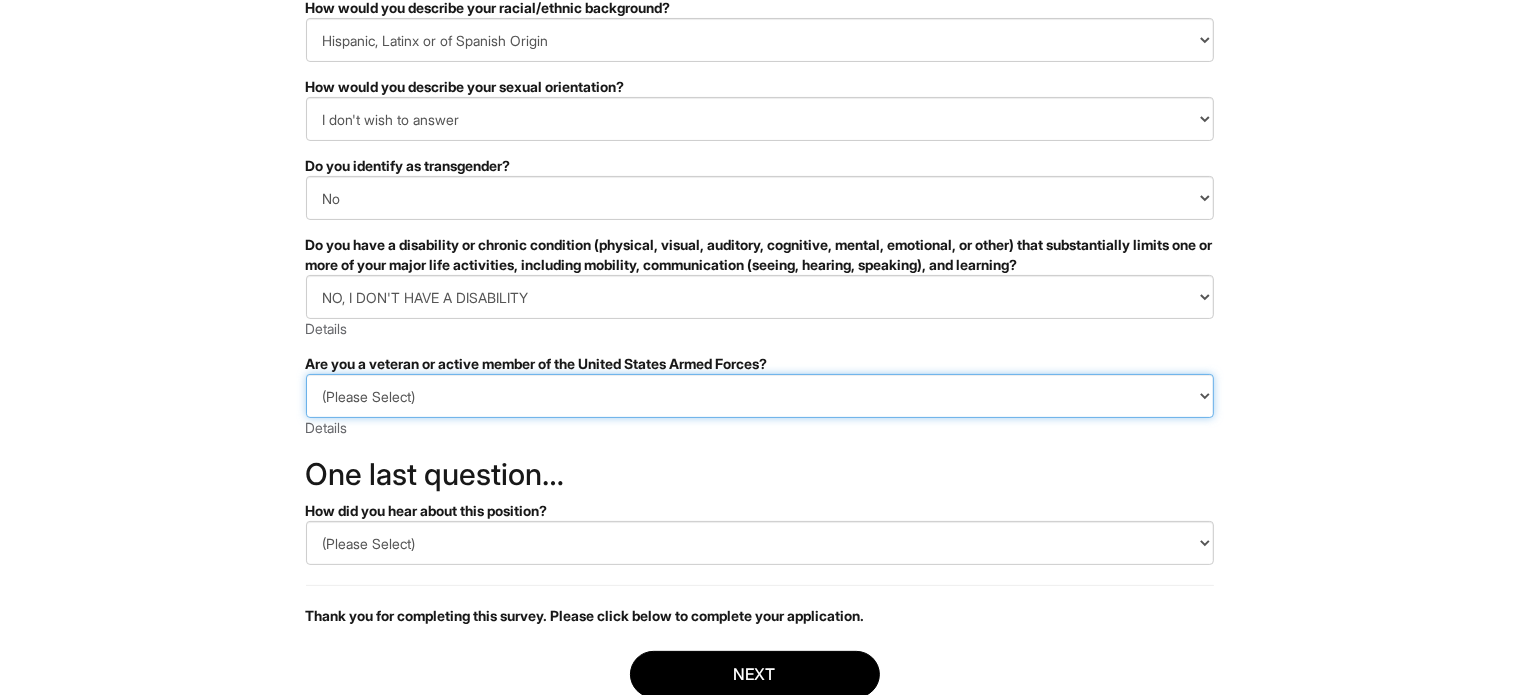 click on "(Please Select) I IDENTIFY AS ONE OR MORE OF THE CLASSIFICATIONS OF PROTECTED VETERANS LISTED I AM NOT A PROTECTED VETERAN I PREFER NOT TO ANSWER" at bounding box center (760, 396) 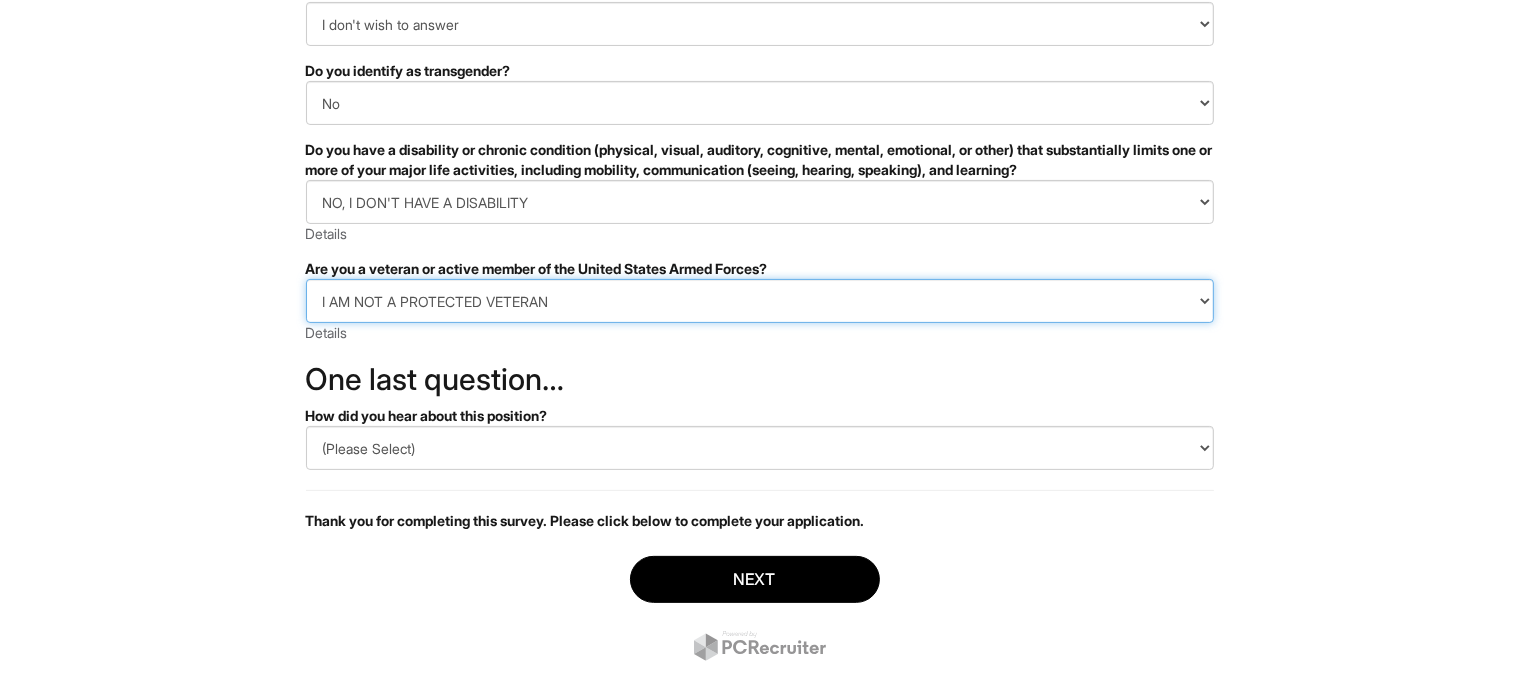 scroll, scrollTop: 400, scrollLeft: 0, axis: vertical 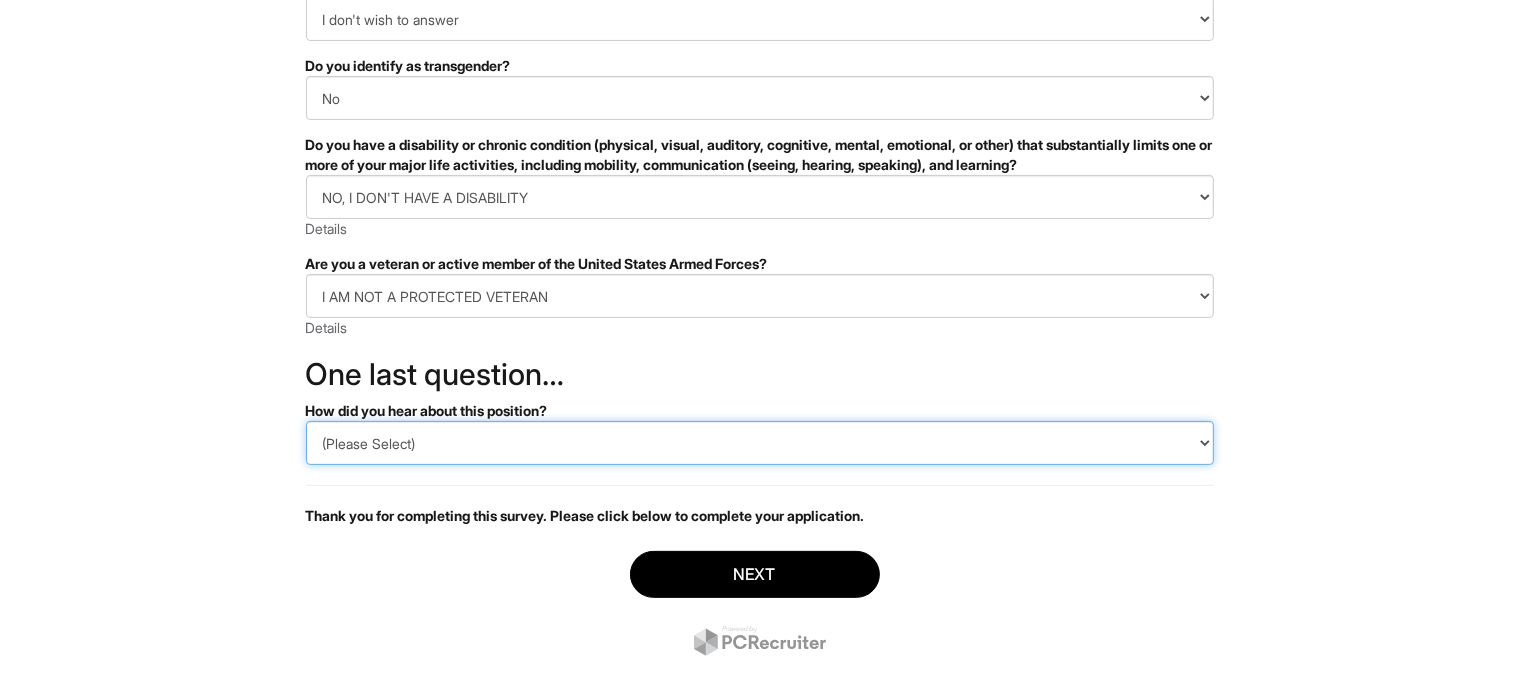 click on "(Please Select) CareerBuilder Indeed LinkedIn Monster Referral Other" at bounding box center [760, 443] 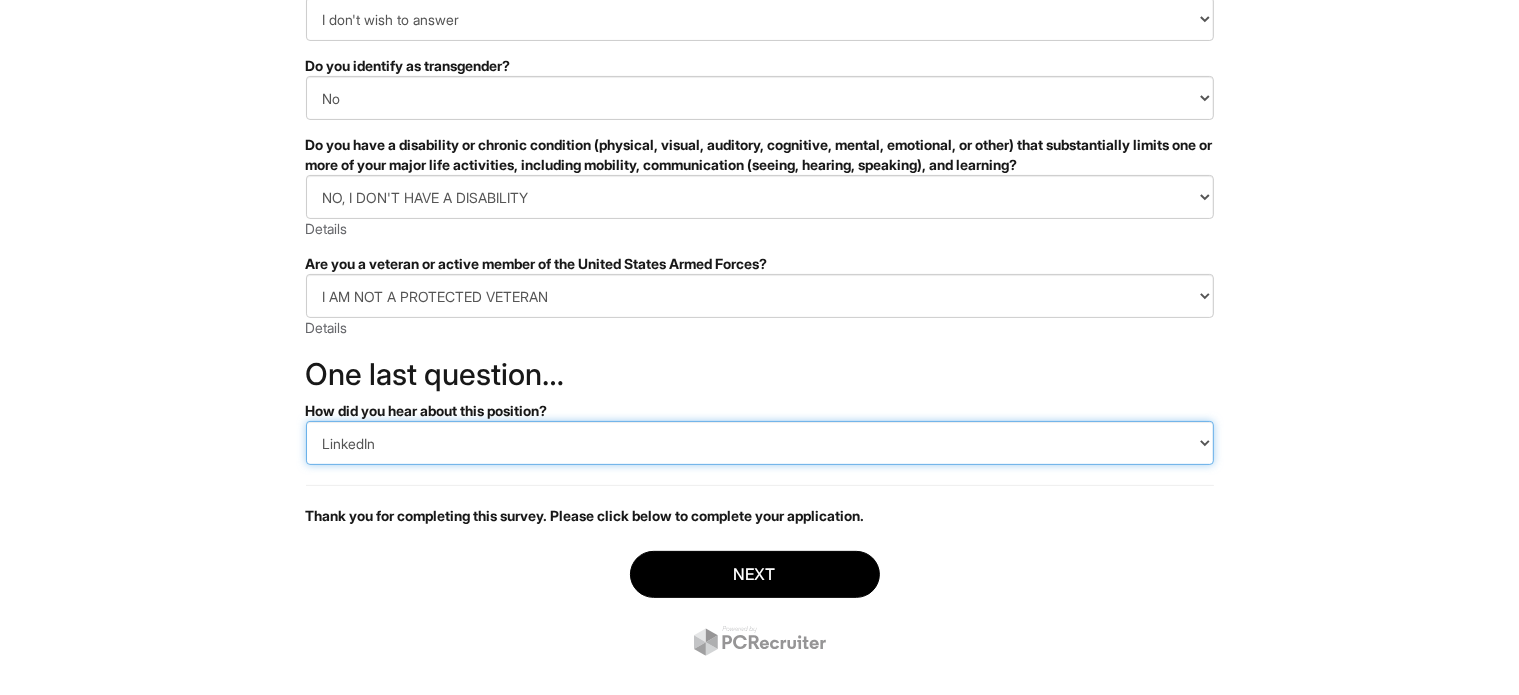 click on "(Please Select) CareerBuilder Indeed LinkedIn Monster Referral Other" at bounding box center (760, 443) 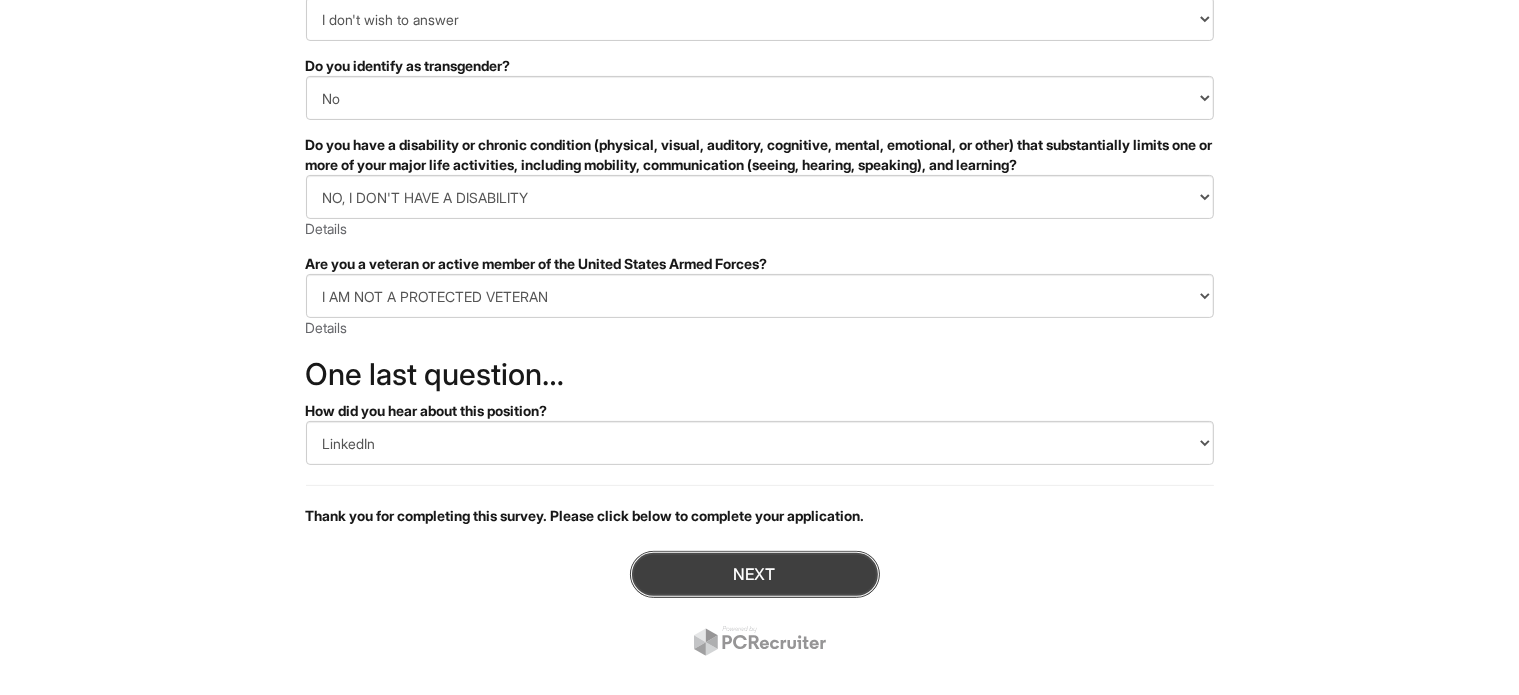 click on "Next" at bounding box center (755, 574) 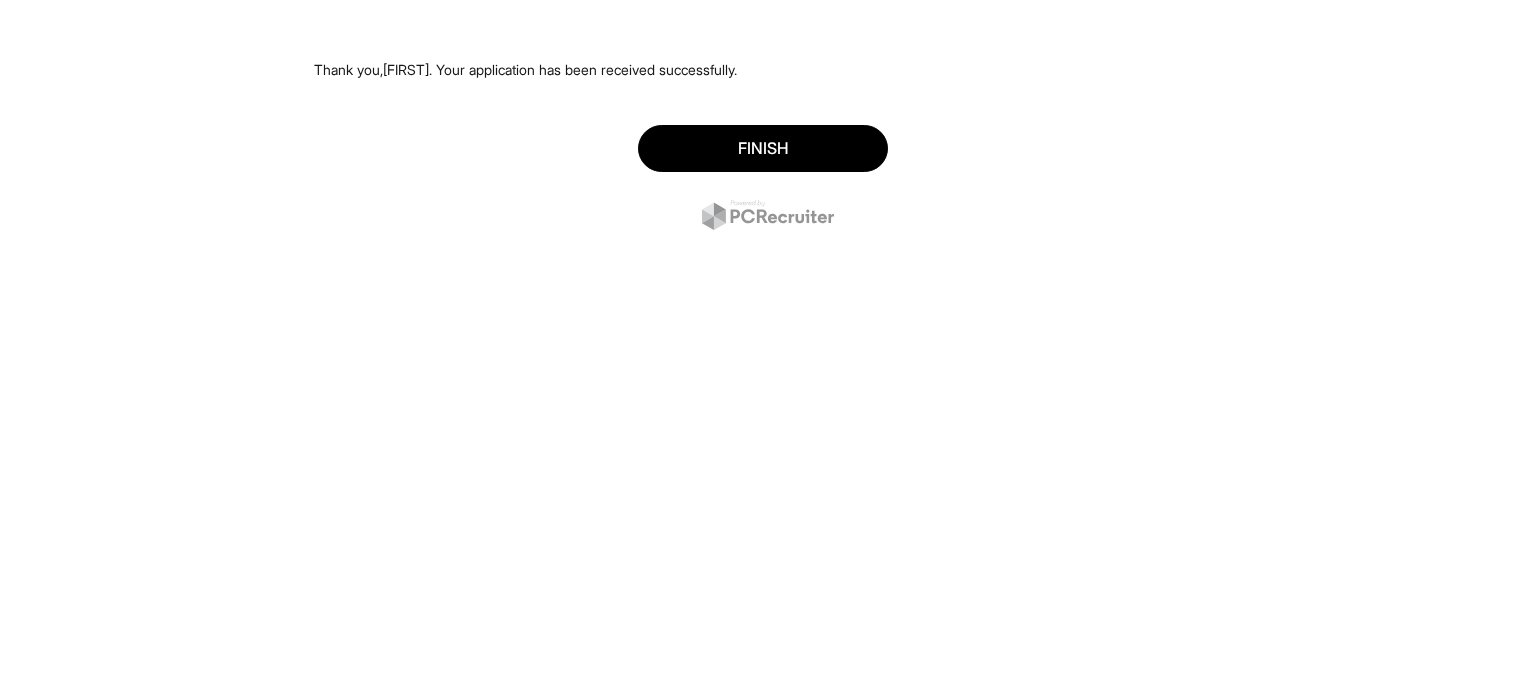 scroll, scrollTop: 0, scrollLeft: 0, axis: both 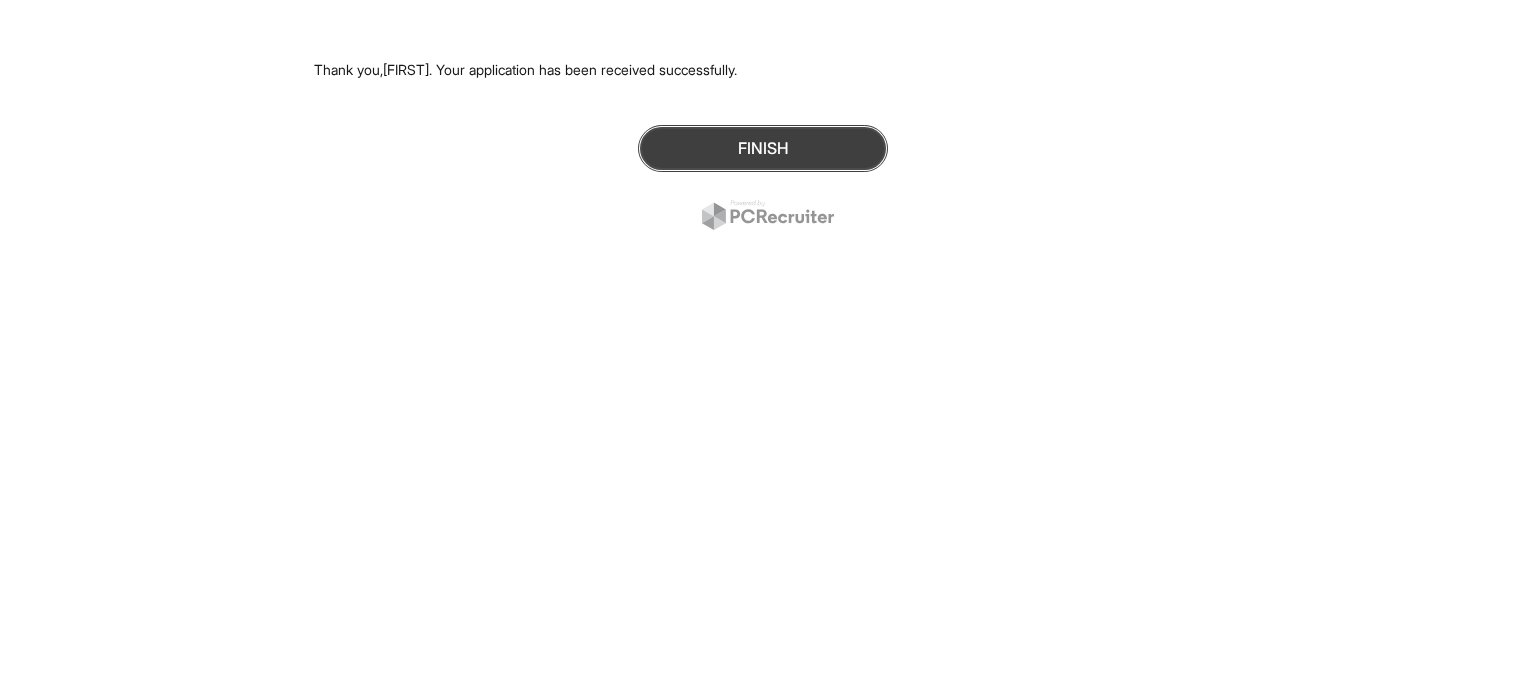 click on "Finish" at bounding box center (763, 148) 